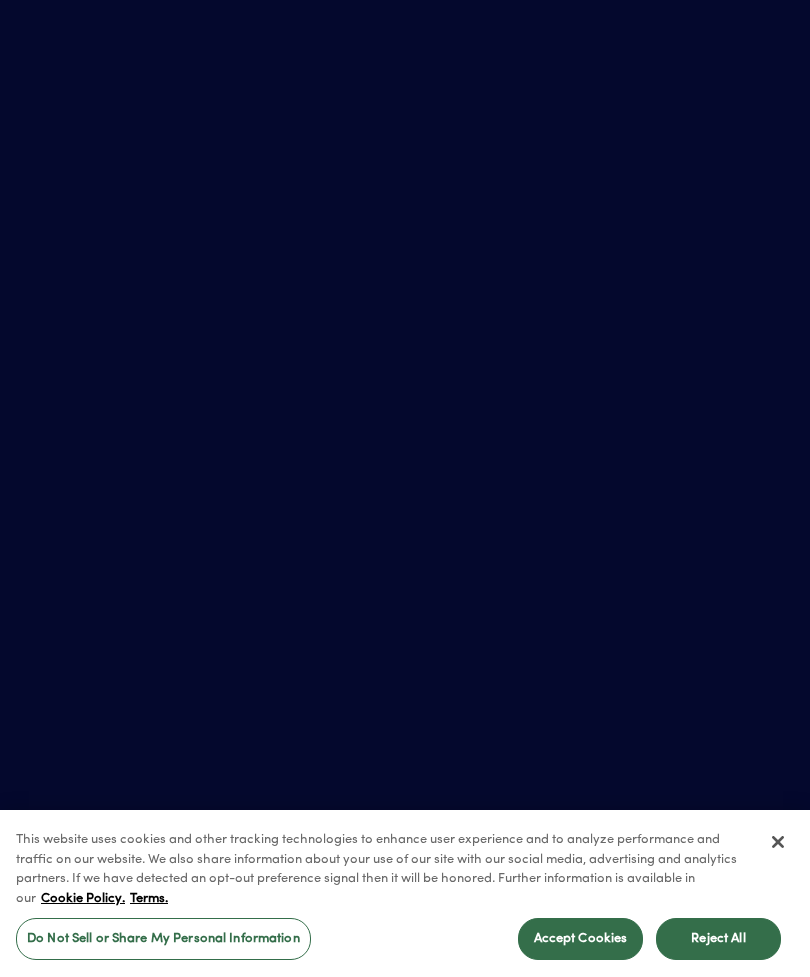 scroll, scrollTop: 0, scrollLeft: 0, axis: both 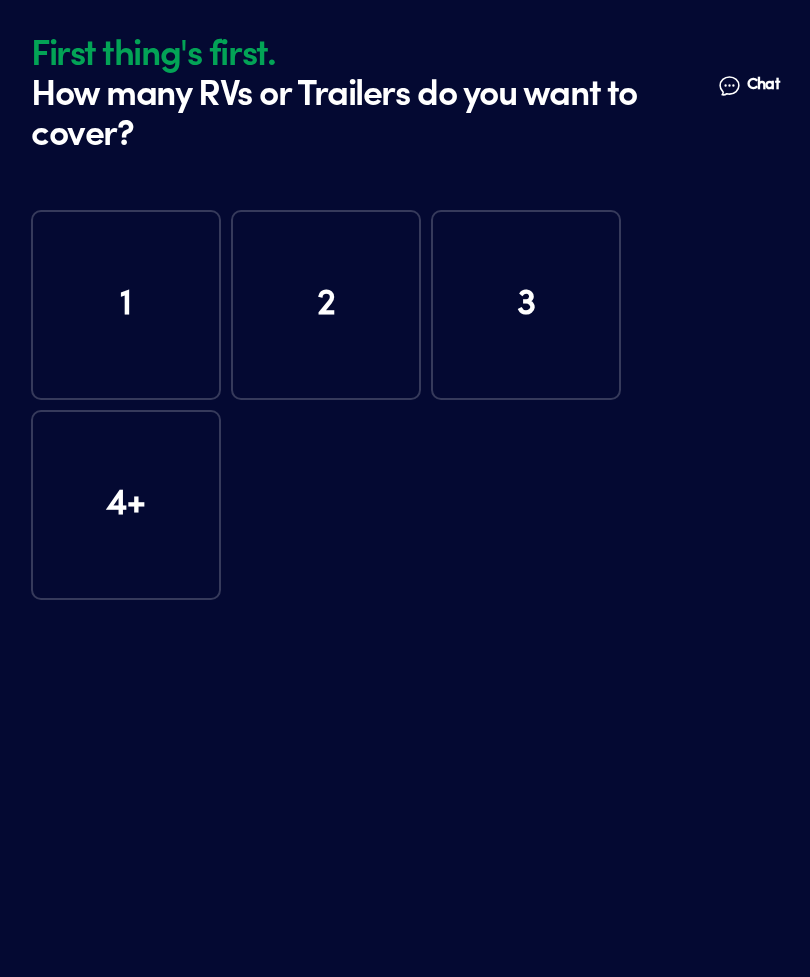 click on "1" at bounding box center (126, 305) 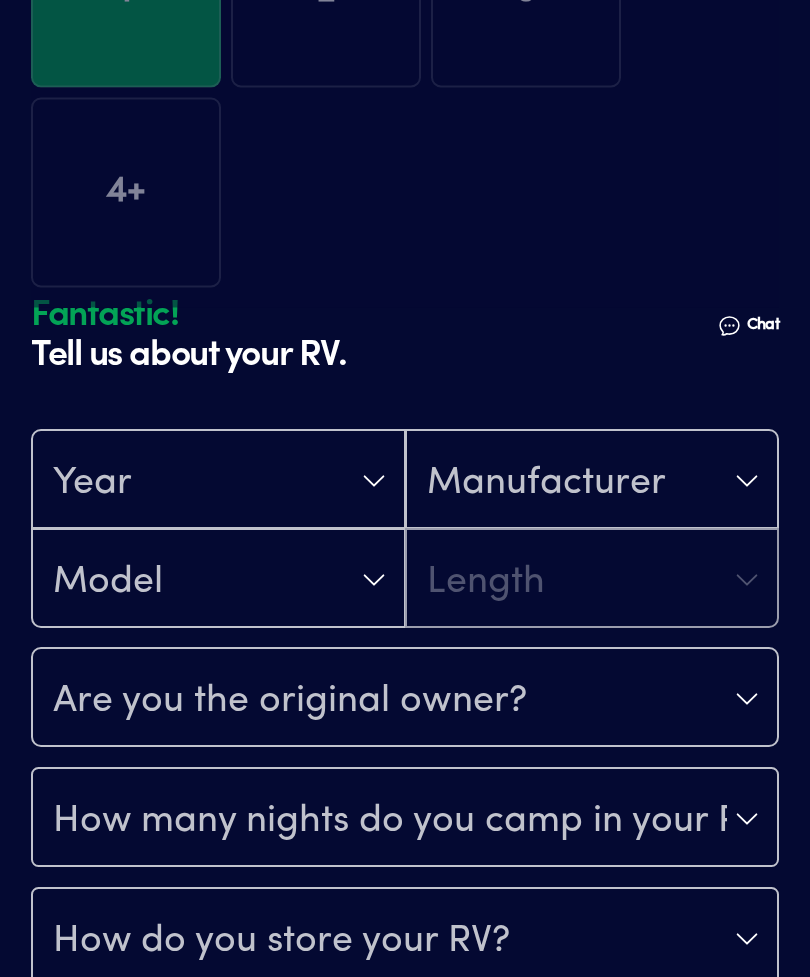 scroll, scrollTop: 509, scrollLeft: 0, axis: vertical 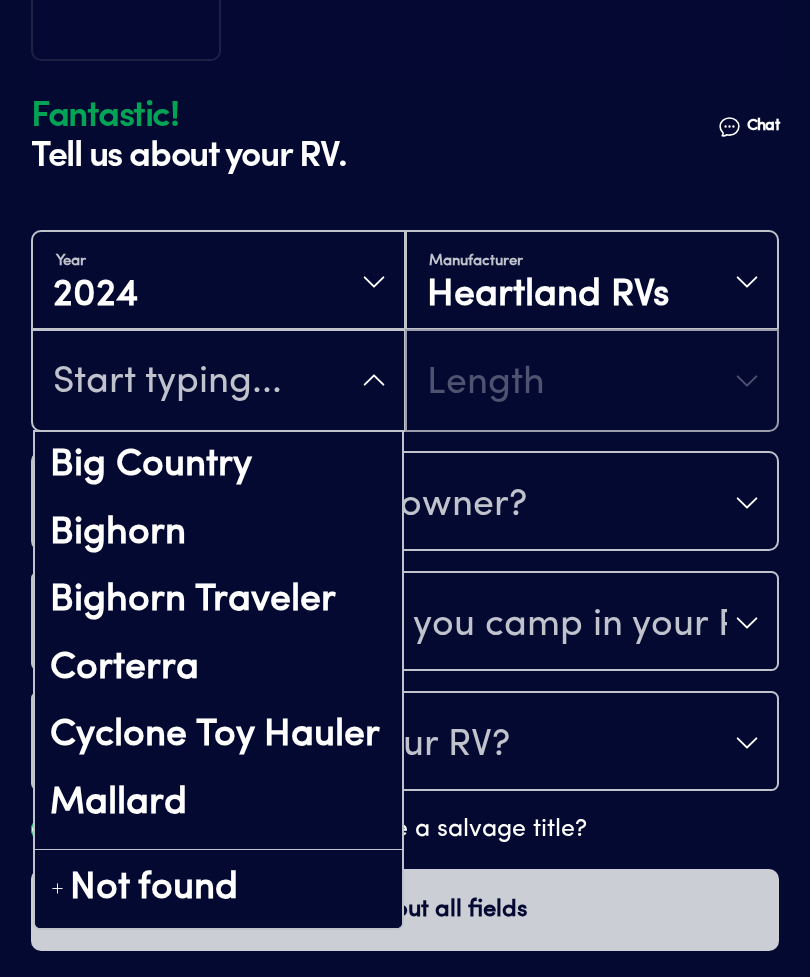 click at bounding box center [218, 382] 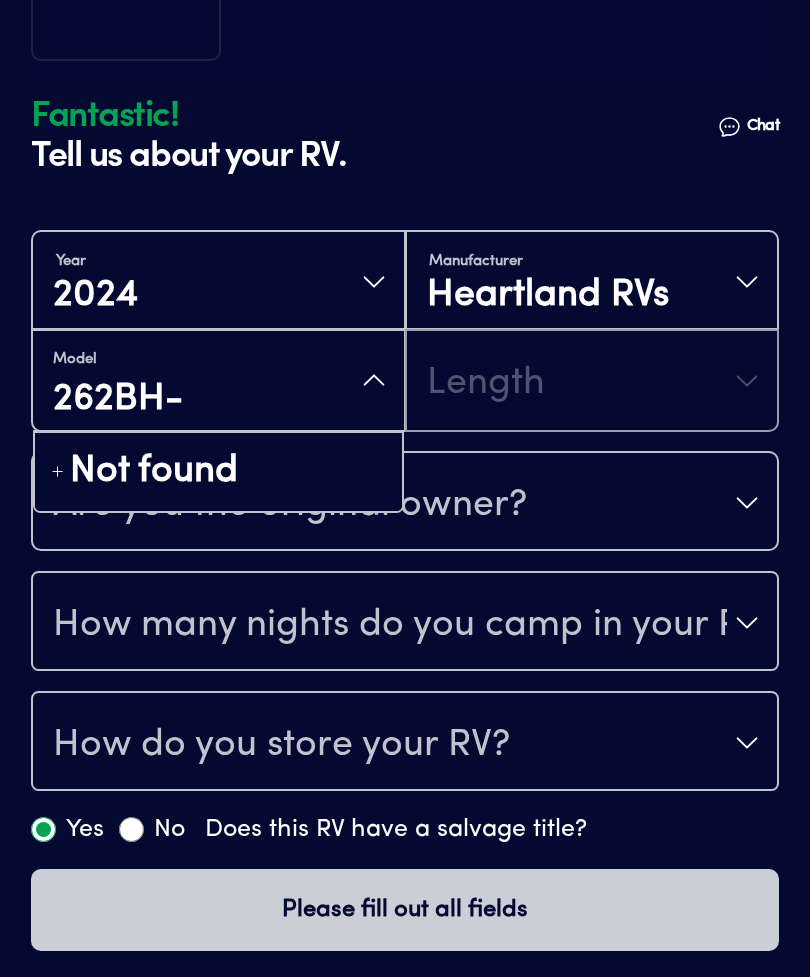 type on "262BH-L" 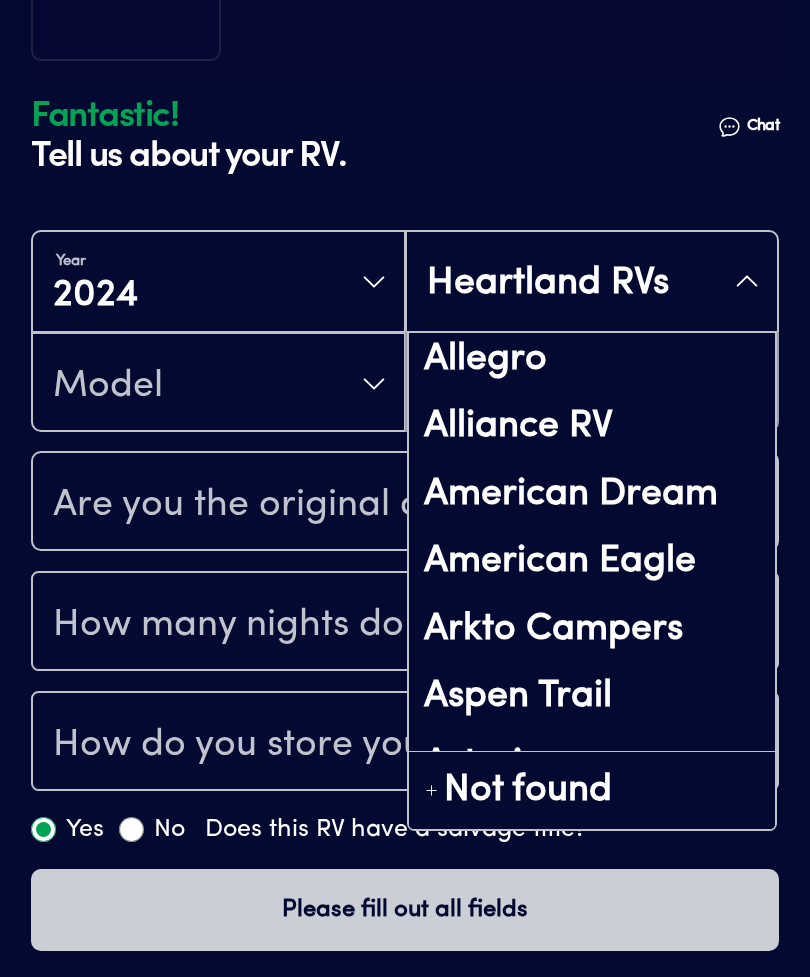 scroll, scrollTop: 414, scrollLeft: 0, axis: vertical 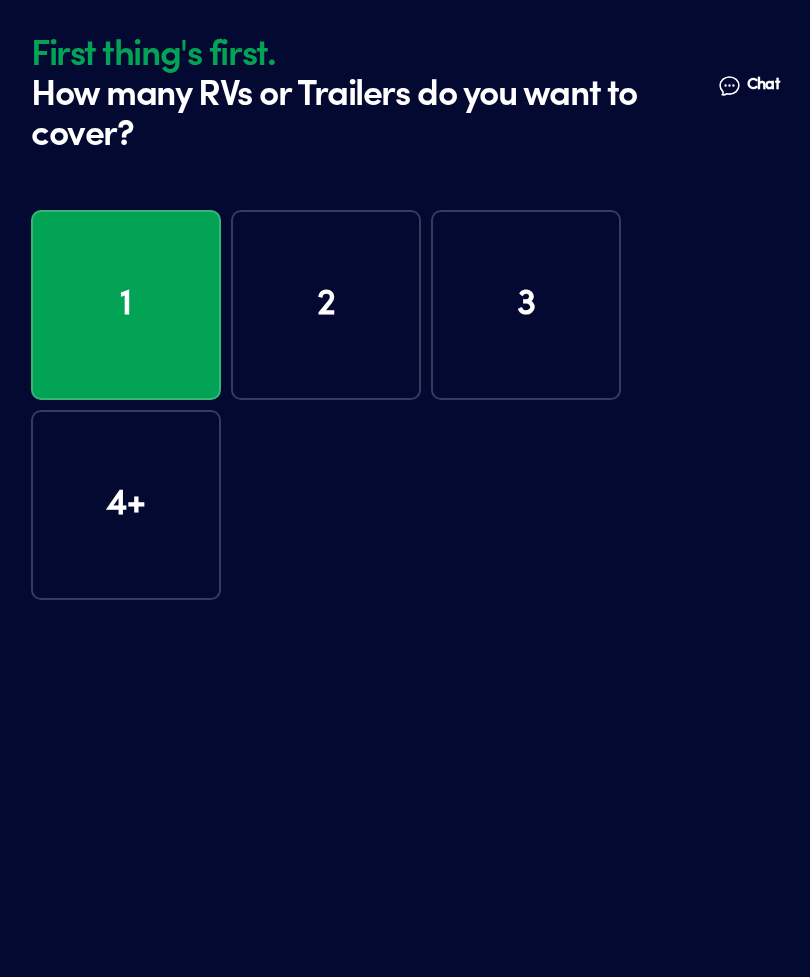 click on "1" at bounding box center [126, 305] 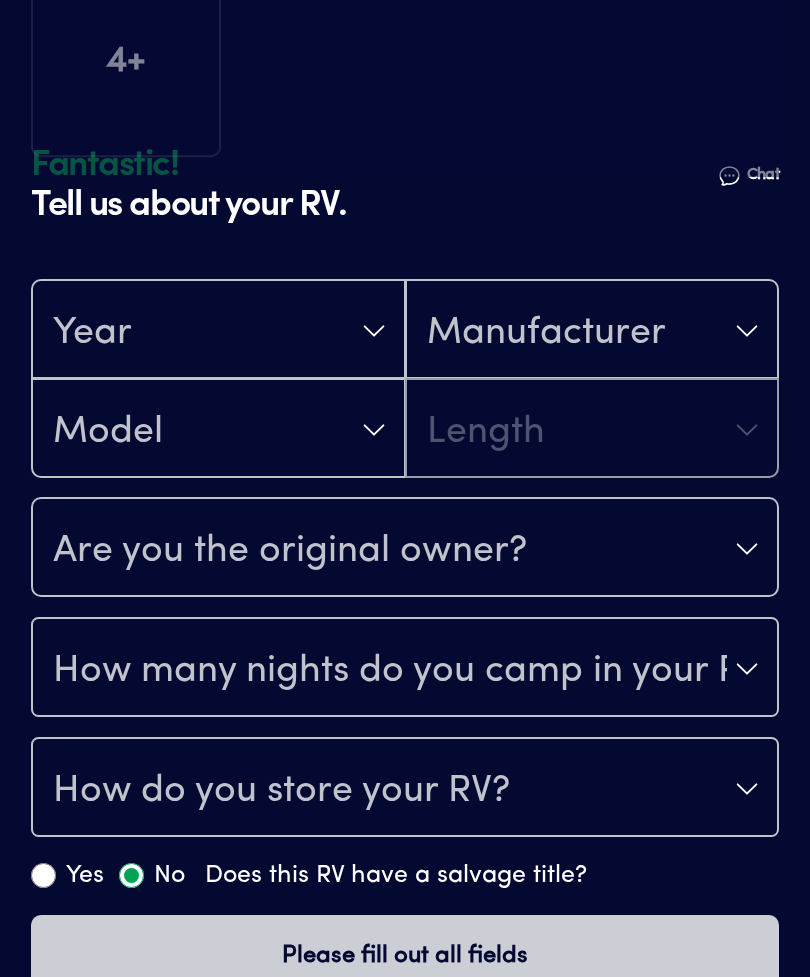 scroll, scrollTop: 509, scrollLeft: 0, axis: vertical 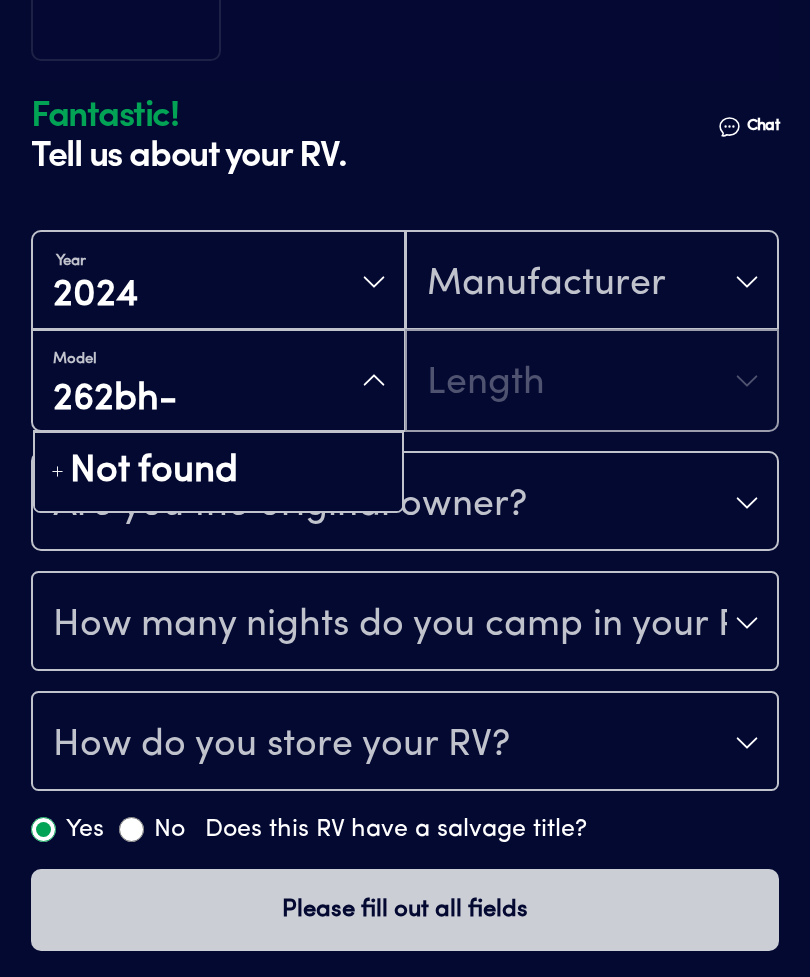 type on "262bh-l" 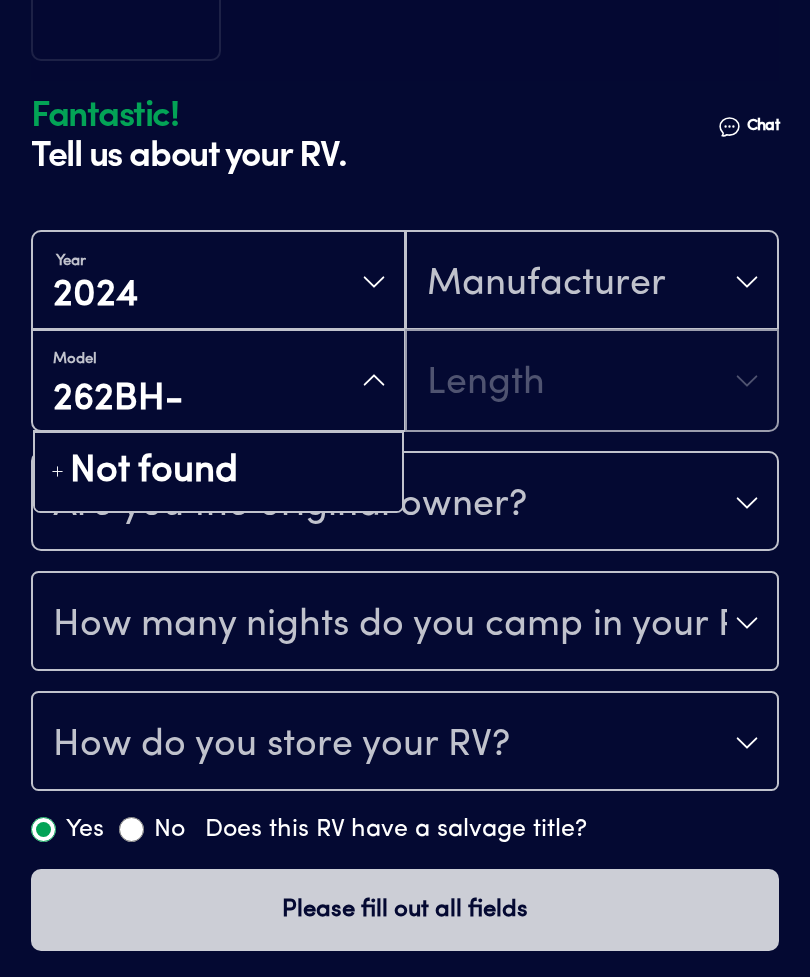 type on "262BH-L" 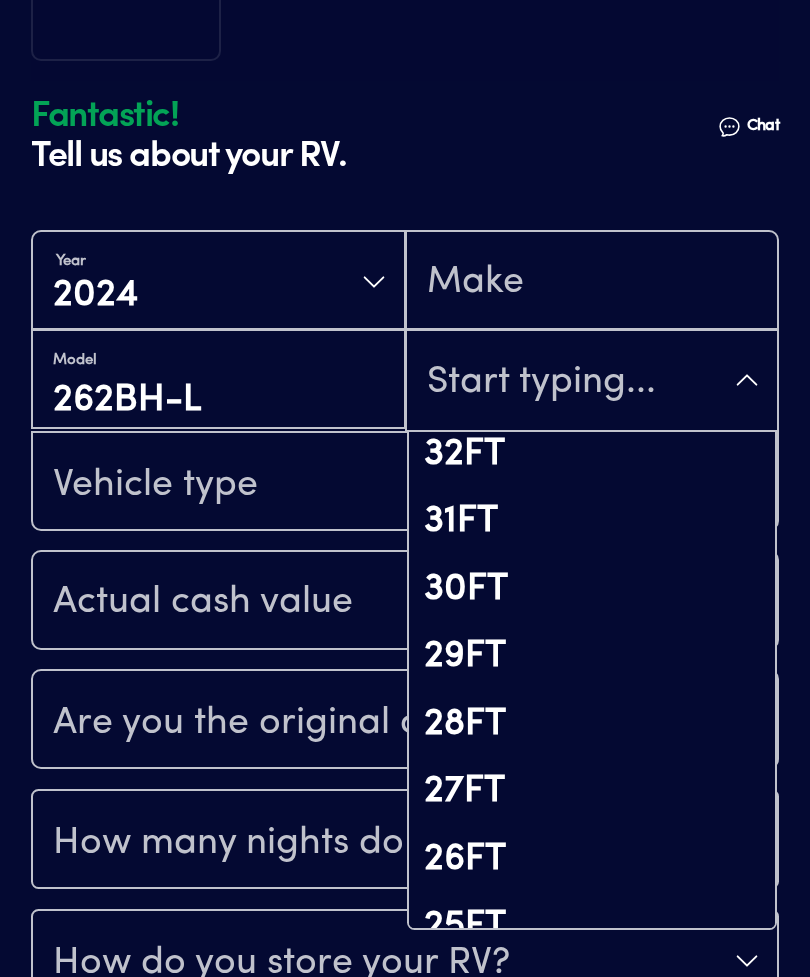 scroll, scrollTop: 920, scrollLeft: 0, axis: vertical 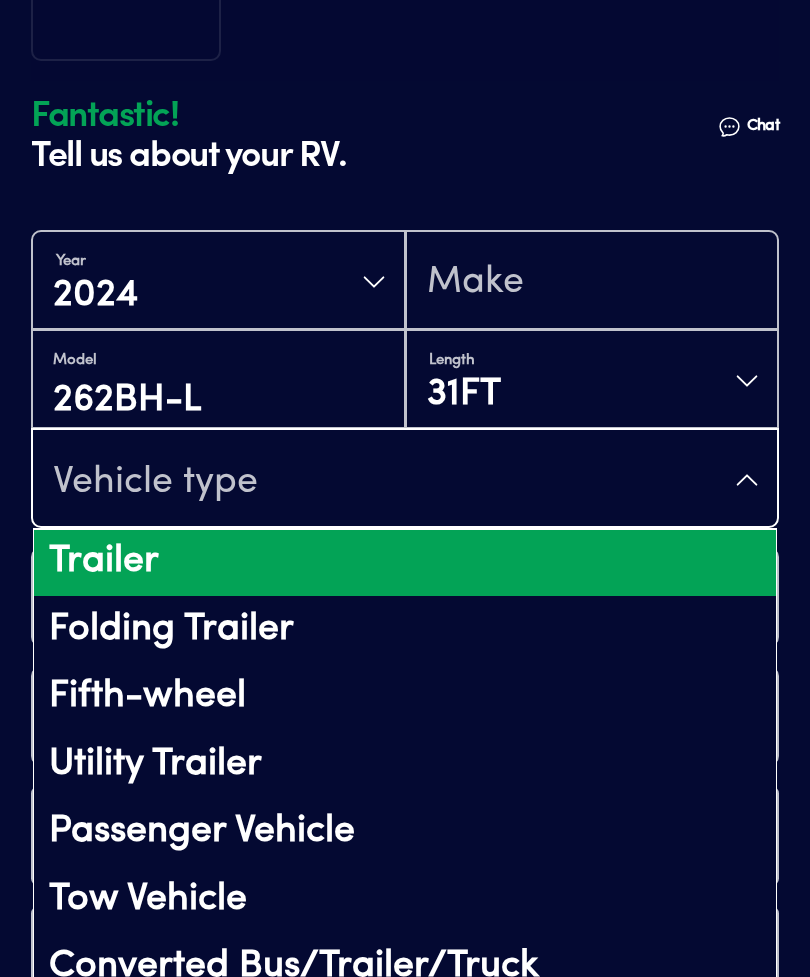 click on "Trailer" at bounding box center (405, 562) 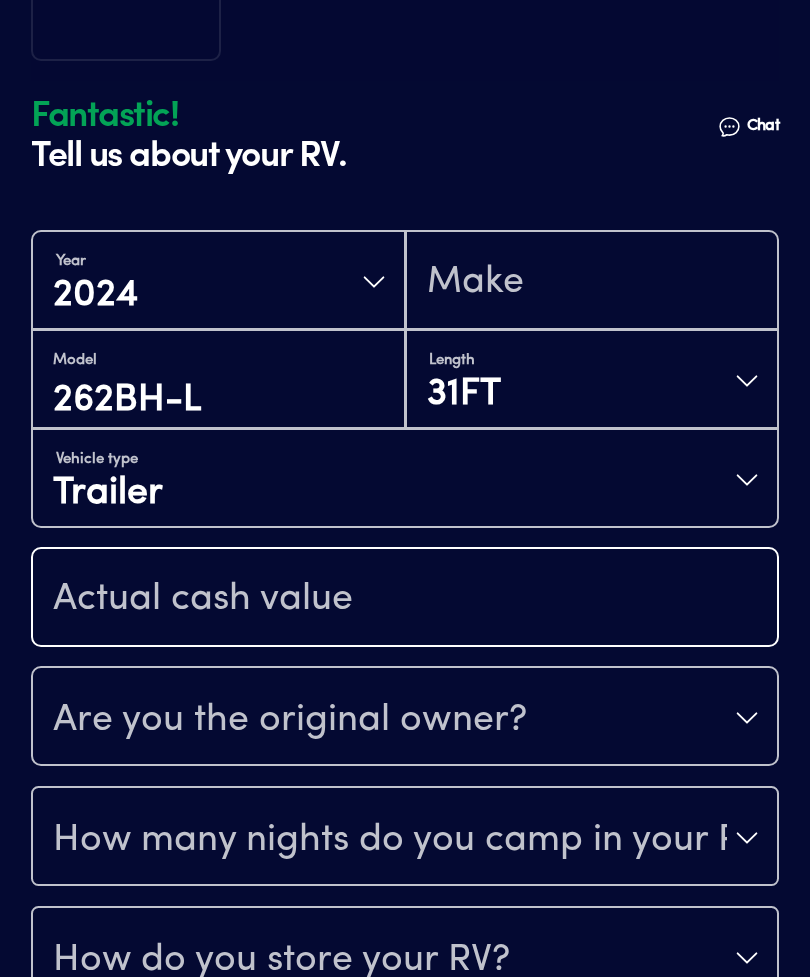 click at bounding box center (405, 599) 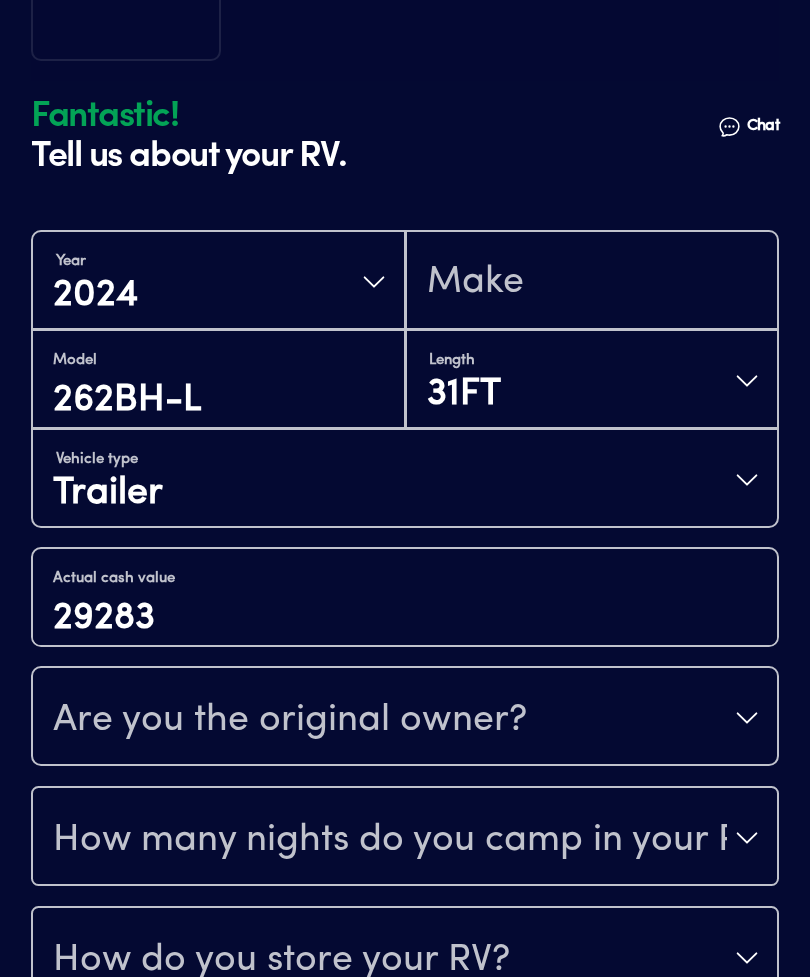 type on "29283" 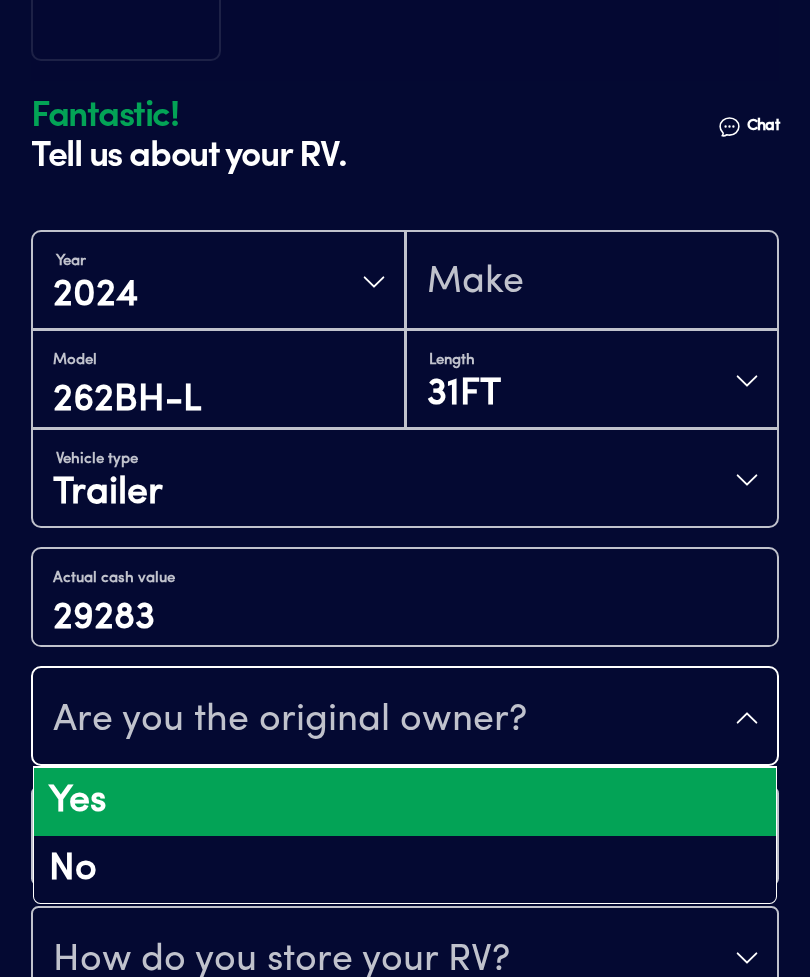 click on "Yes" at bounding box center [405, 802] 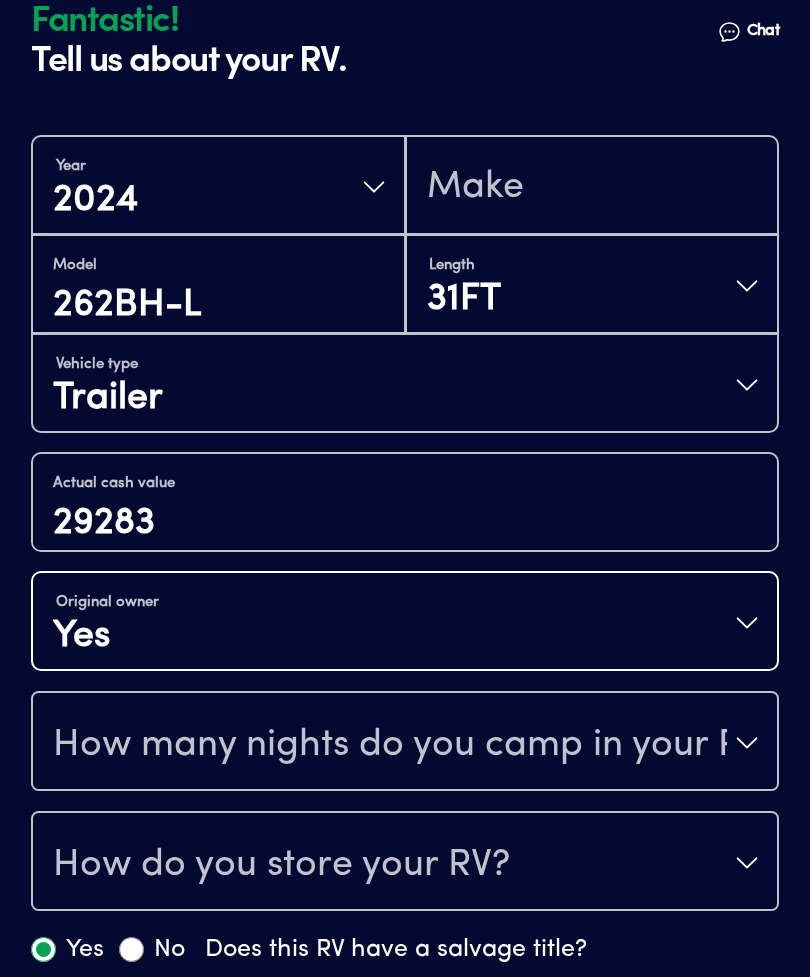 scroll, scrollTop: 663, scrollLeft: 0, axis: vertical 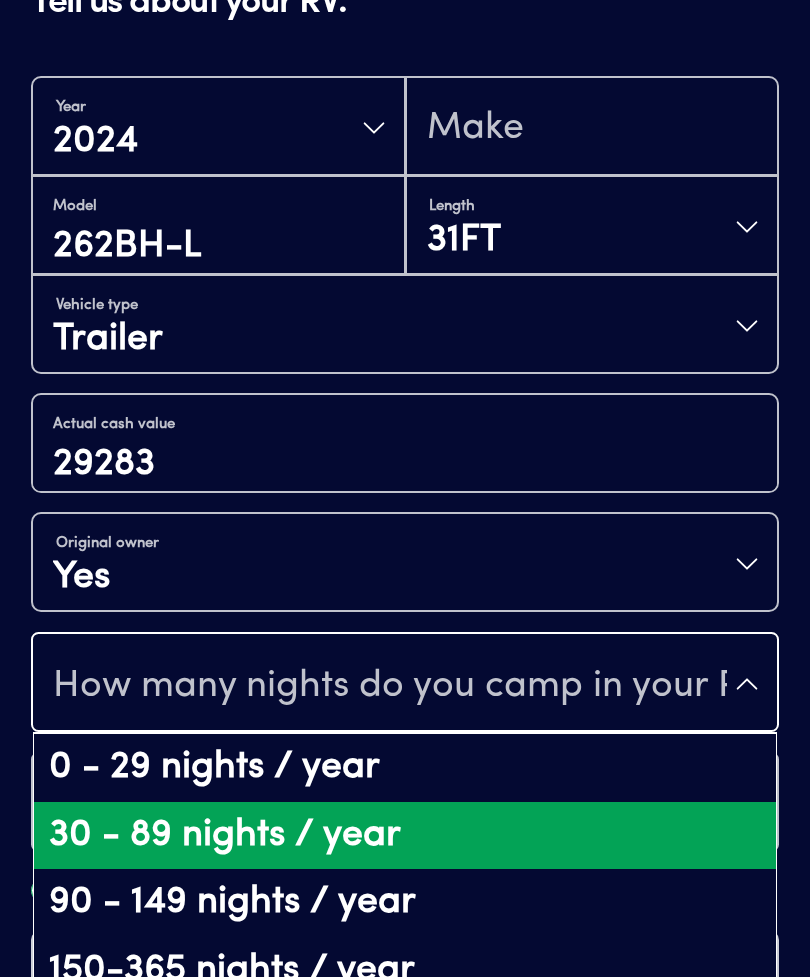 click on "30 - 89 nights / year" at bounding box center (405, 836) 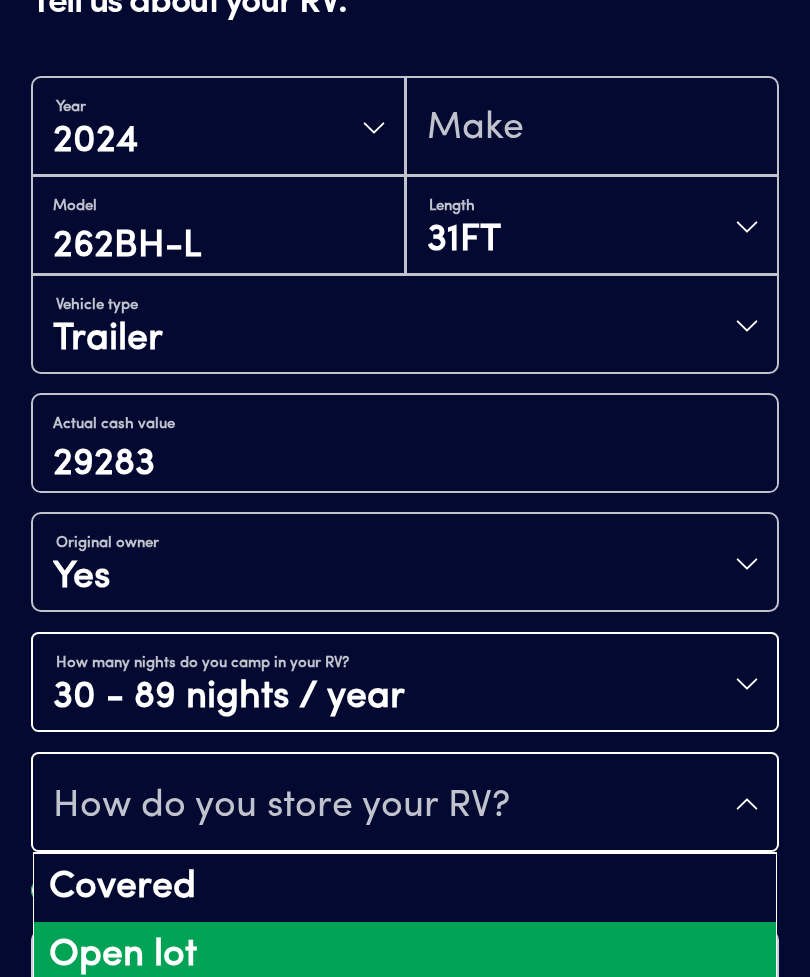 click on "Open lot" at bounding box center (405, 956) 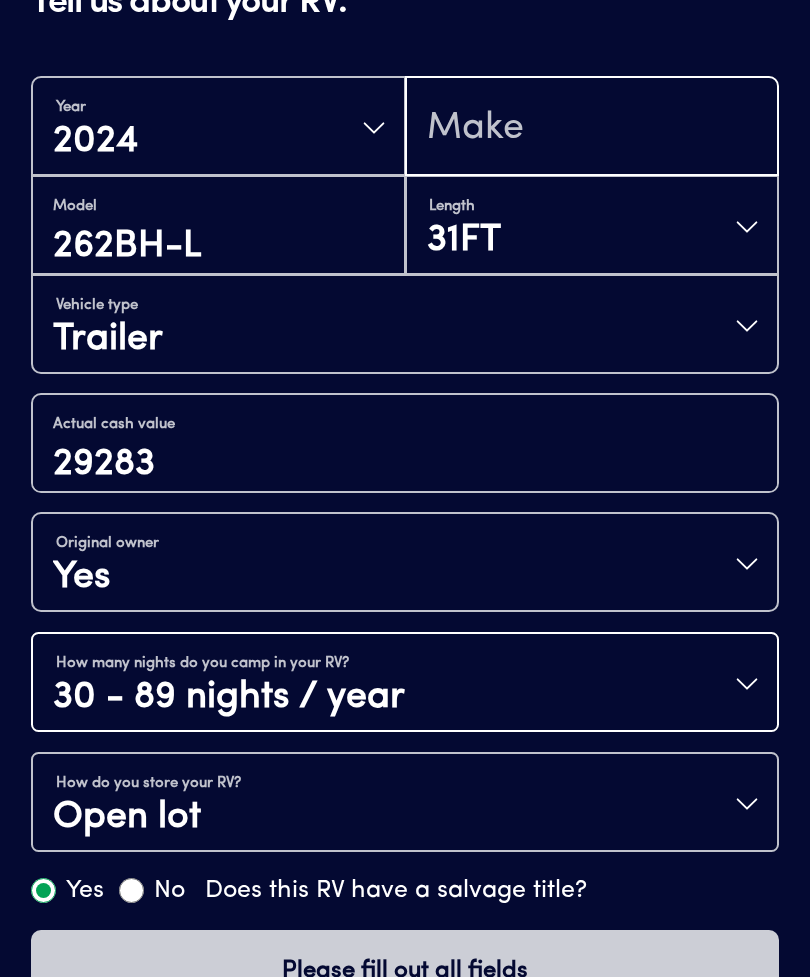 click at bounding box center (592, 128) 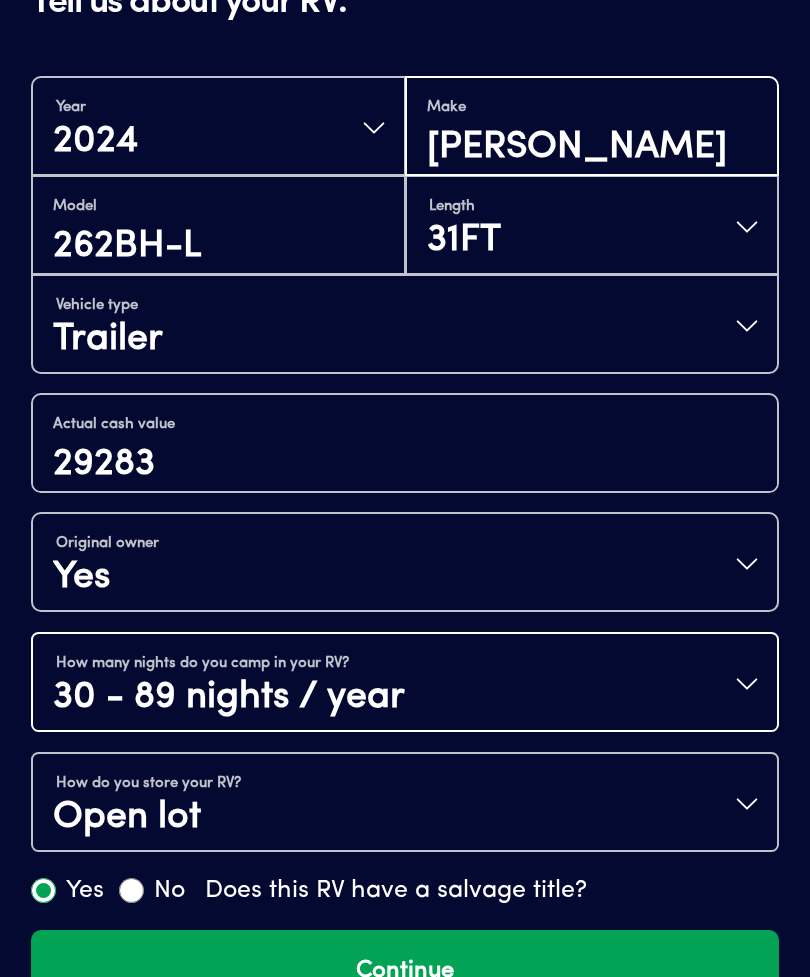 type on "[PERSON_NAME]" 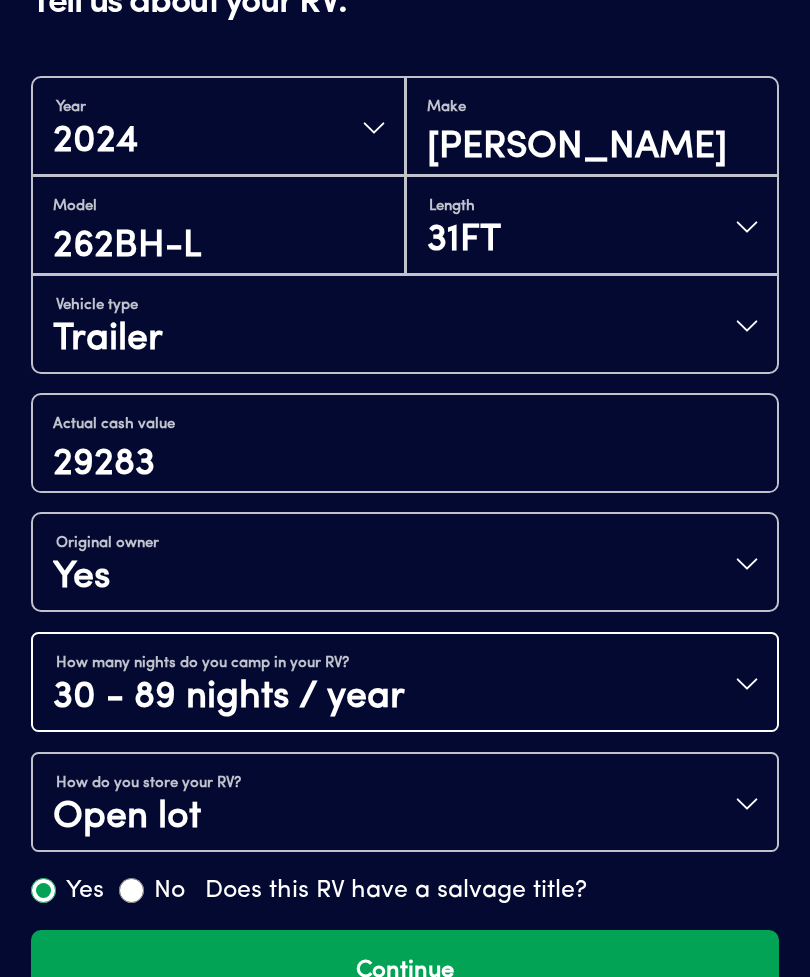 click on "Continue" at bounding box center [405, 971] 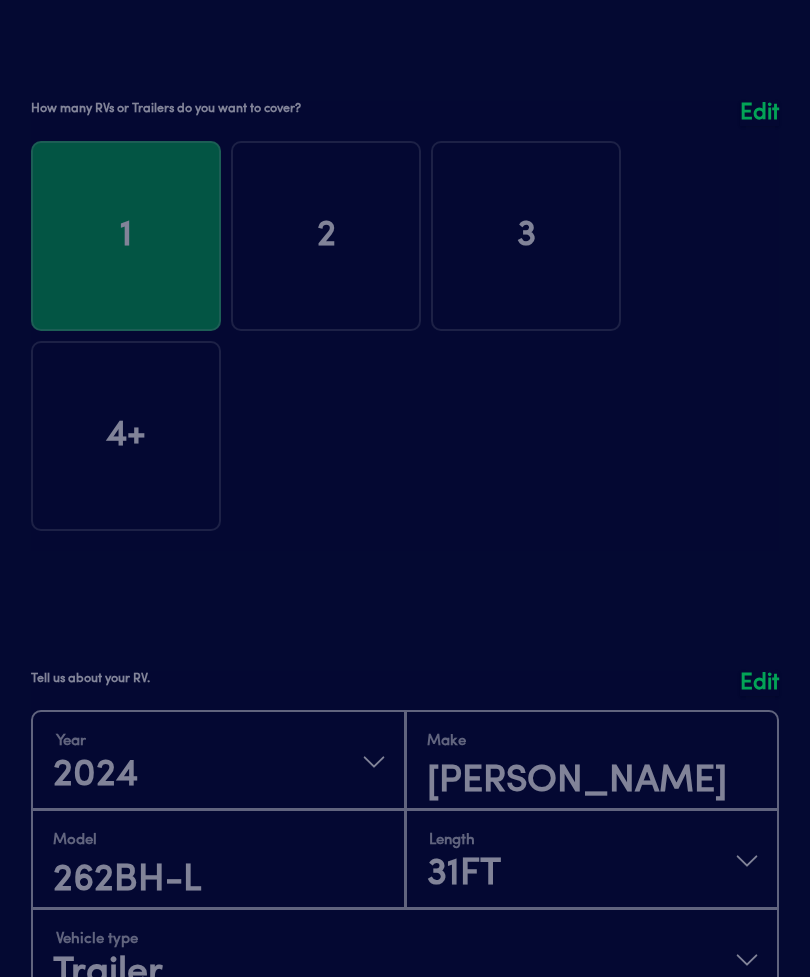 scroll, scrollTop: 0, scrollLeft: 0, axis: both 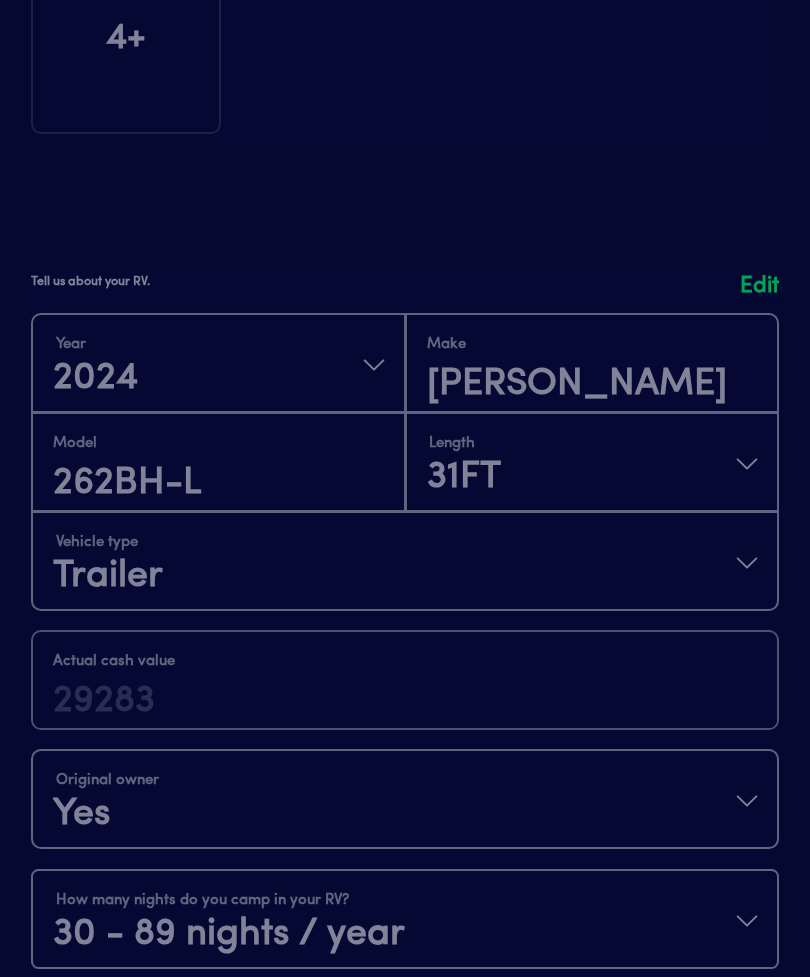 click at bounding box center [405, 721] 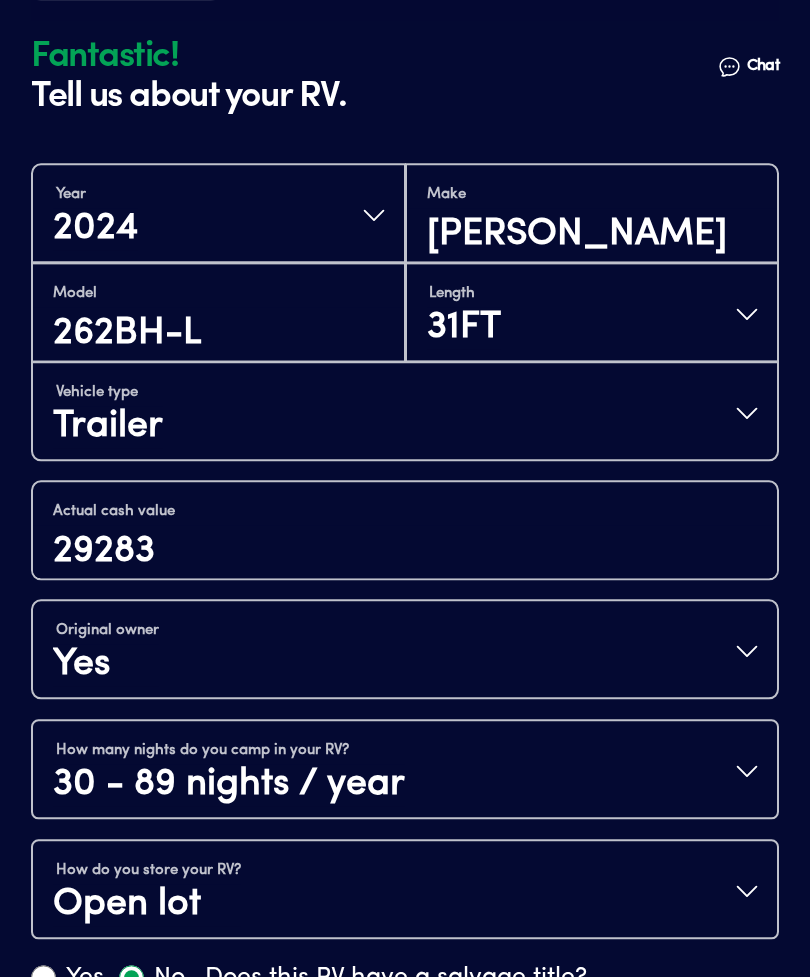 scroll, scrollTop: 570, scrollLeft: 0, axis: vertical 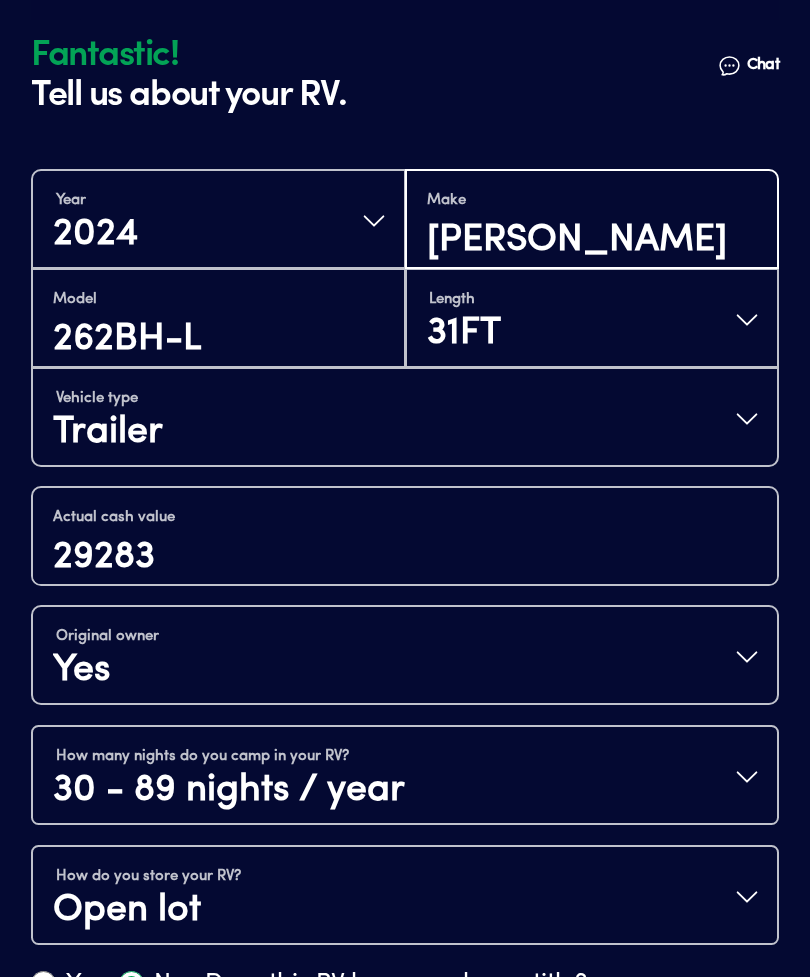click on "[PERSON_NAME]" at bounding box center [592, 241] 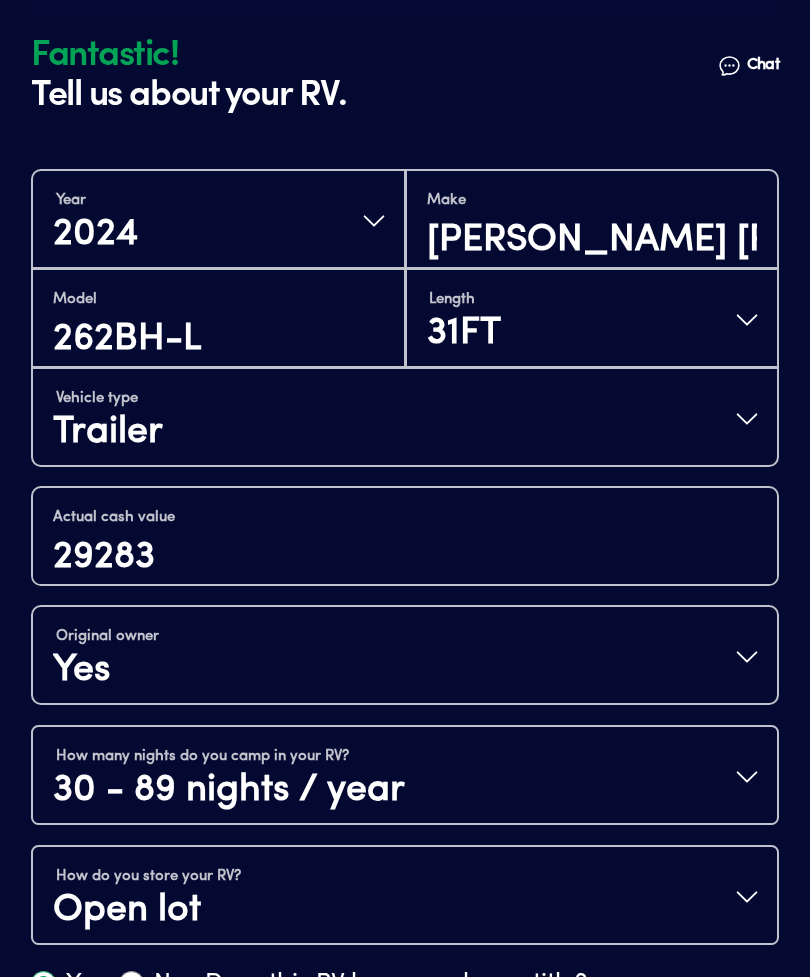 scroll, scrollTop: 663, scrollLeft: 0, axis: vertical 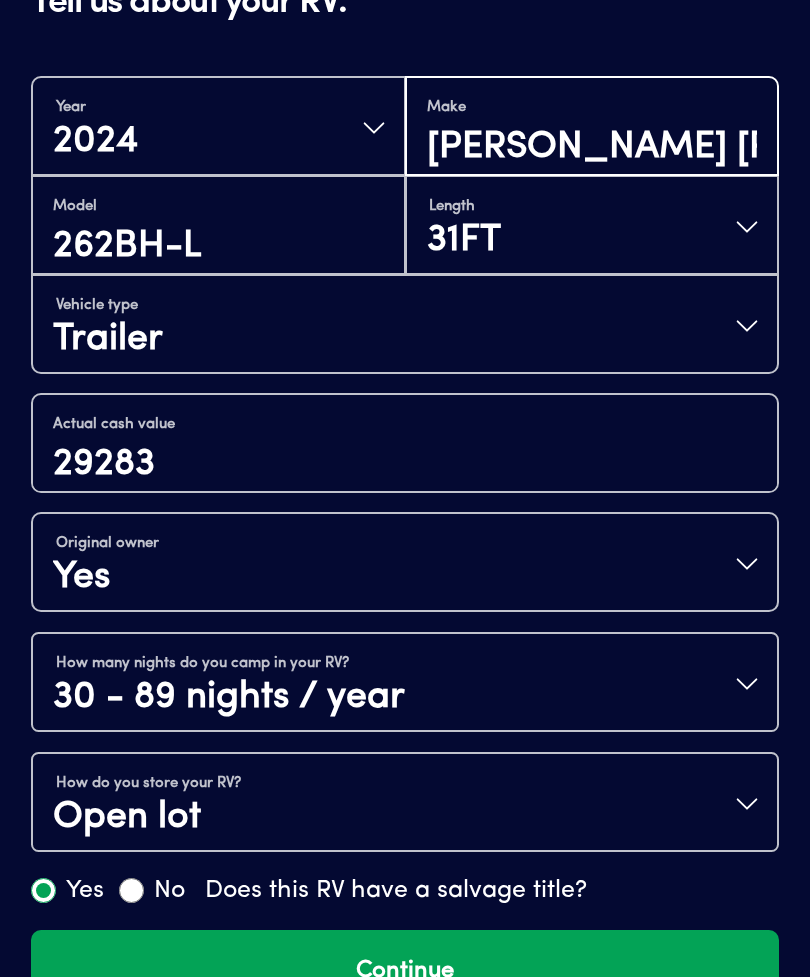type on "[PERSON_NAME] [PERSON_NAME]" 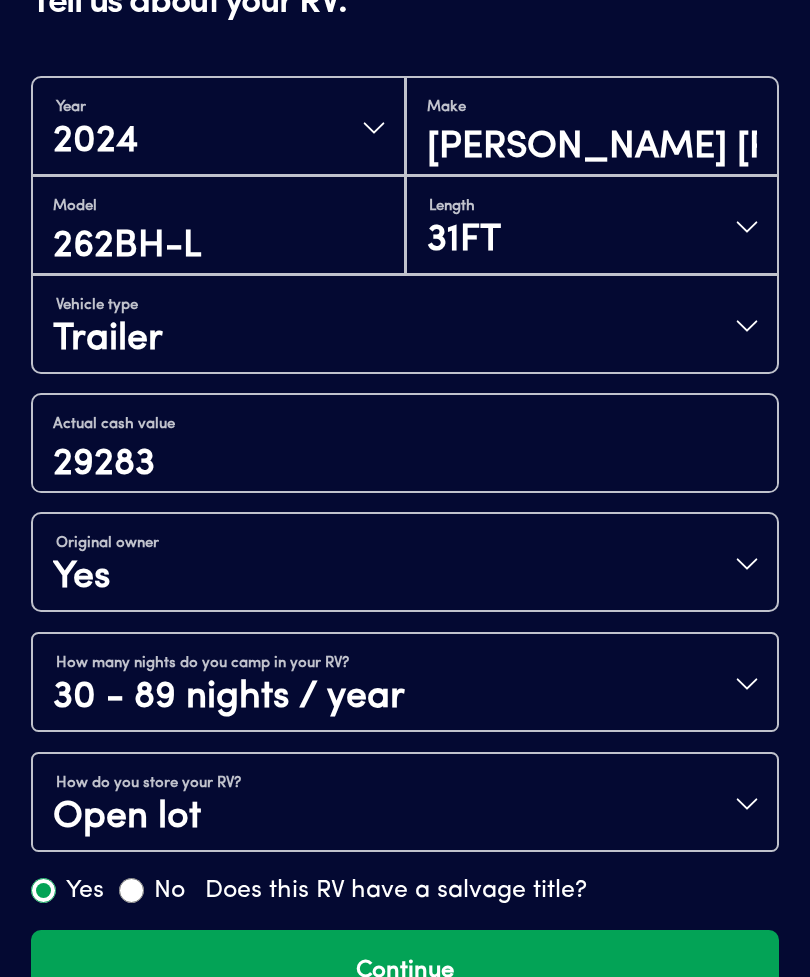 click on "Continue" at bounding box center [405, 971] 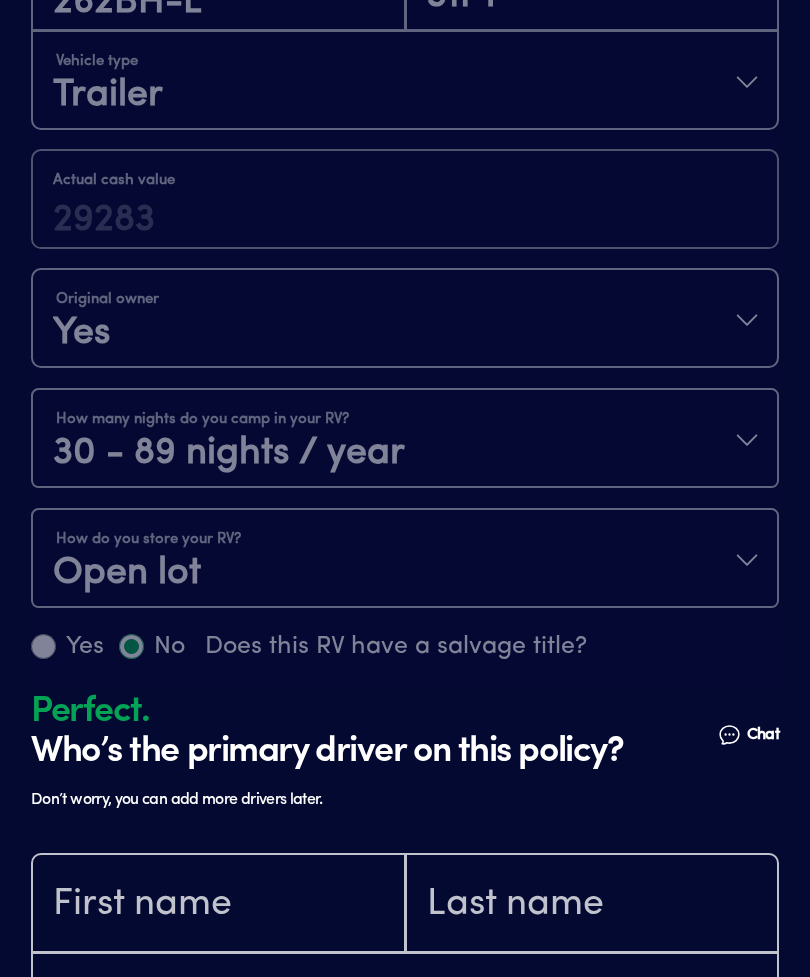 scroll, scrollTop: 1458, scrollLeft: 0, axis: vertical 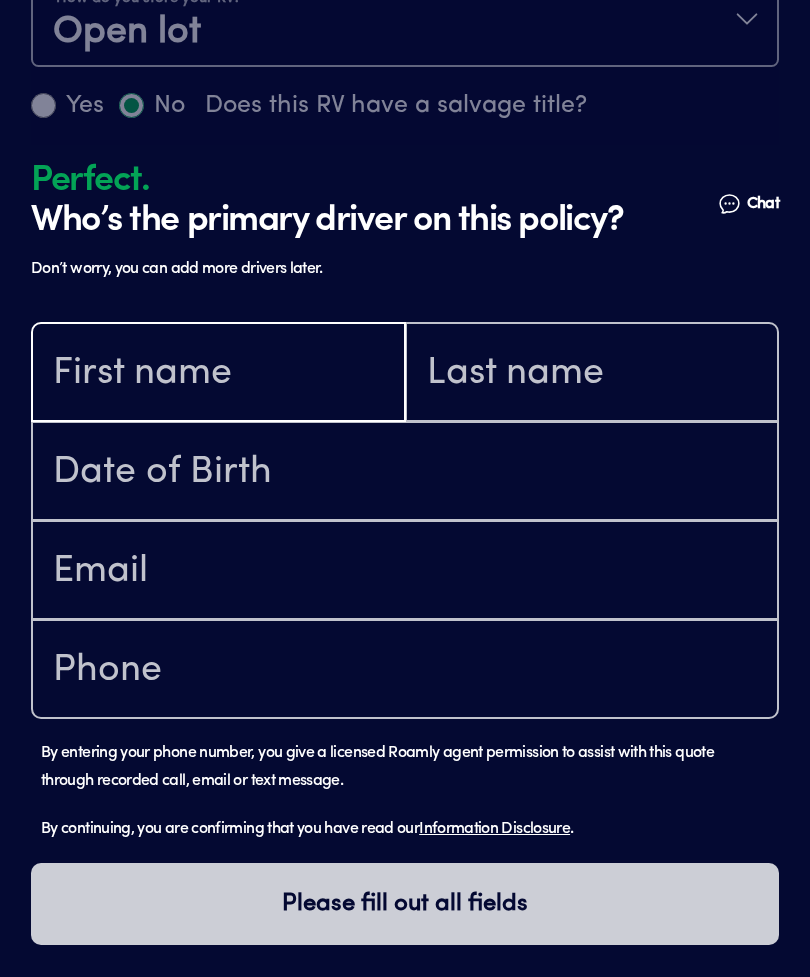 click at bounding box center [218, 374] 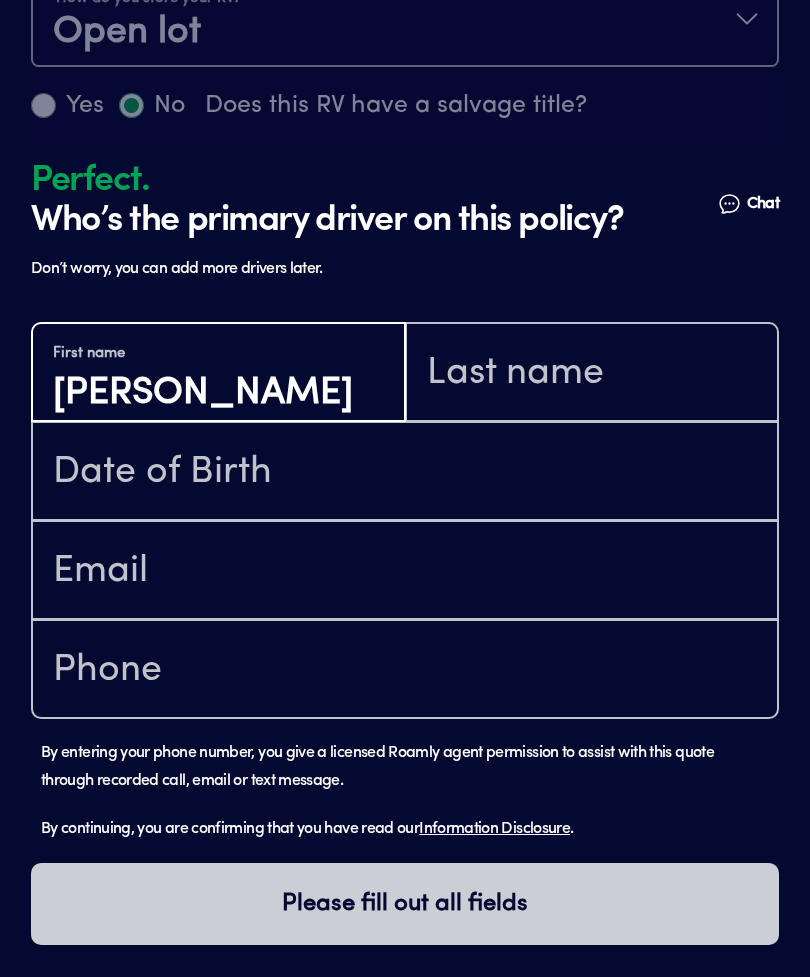 type on "[PERSON_NAME]" 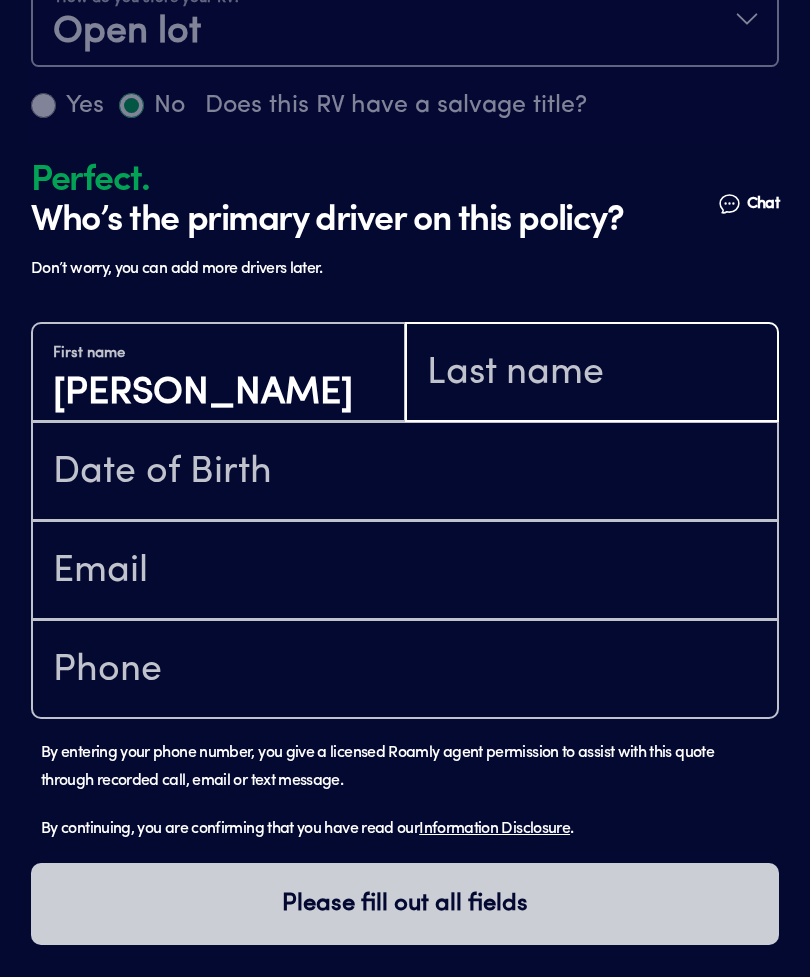 click at bounding box center [592, 374] 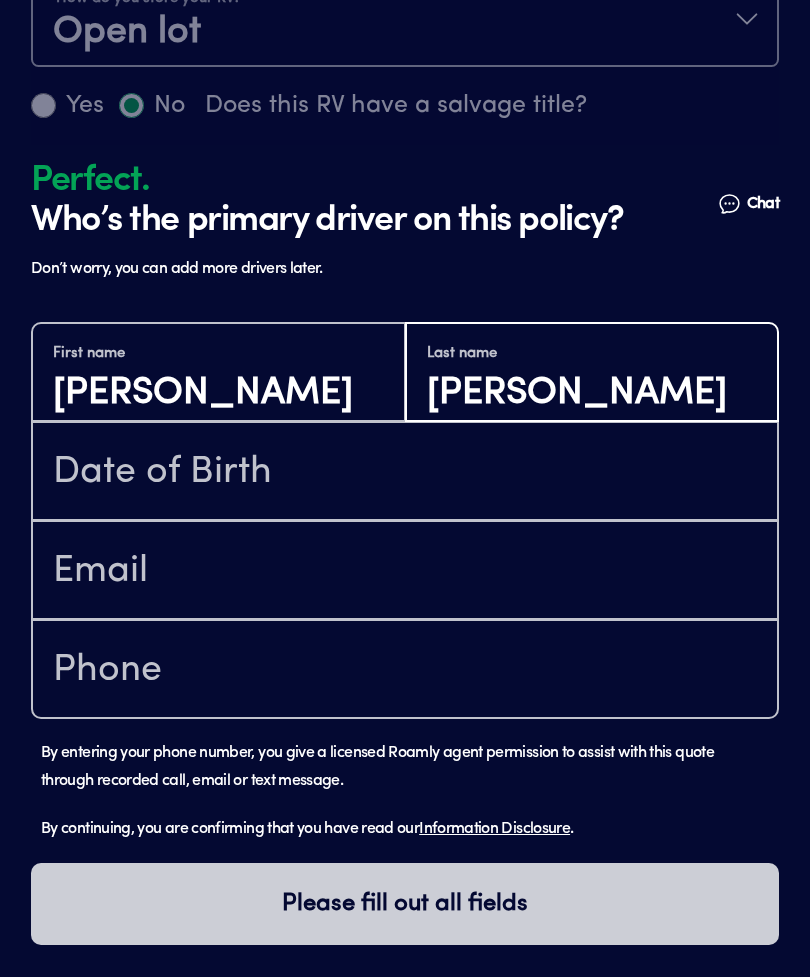 type on "[PERSON_NAME]" 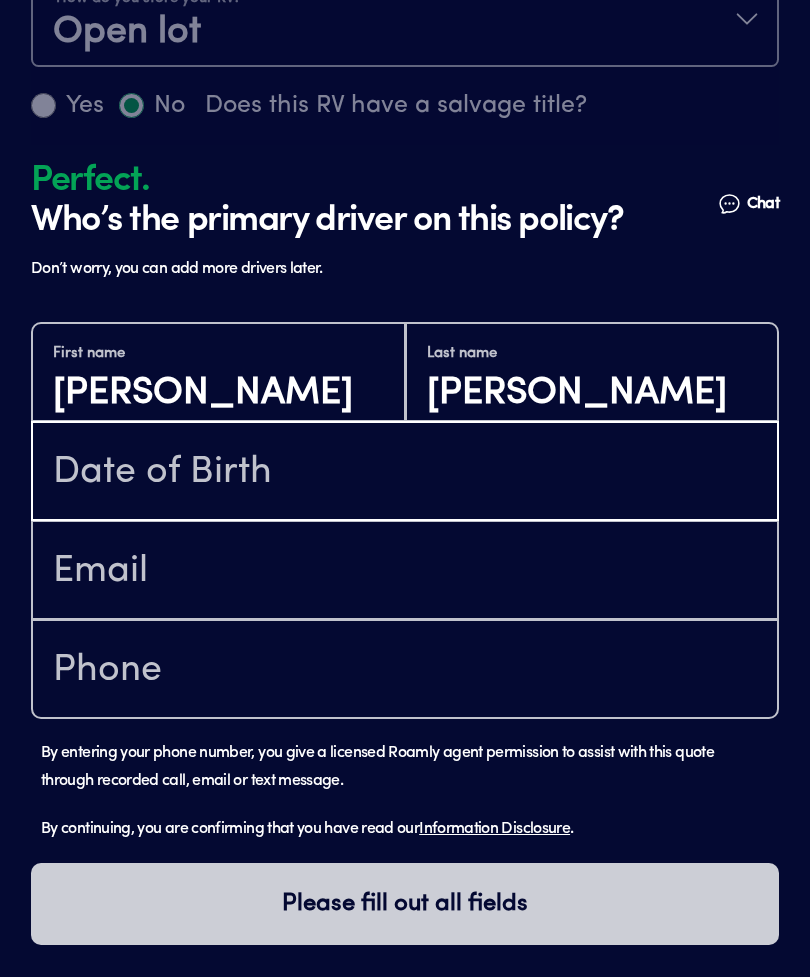 click at bounding box center [405, 473] 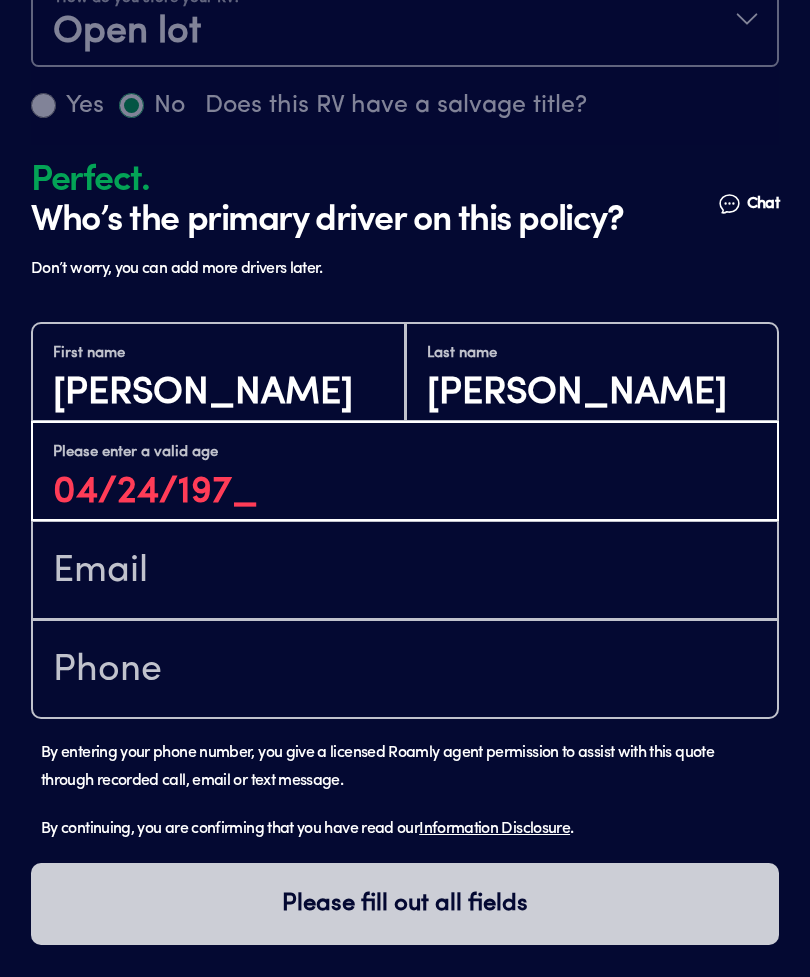 type on "[DATE]" 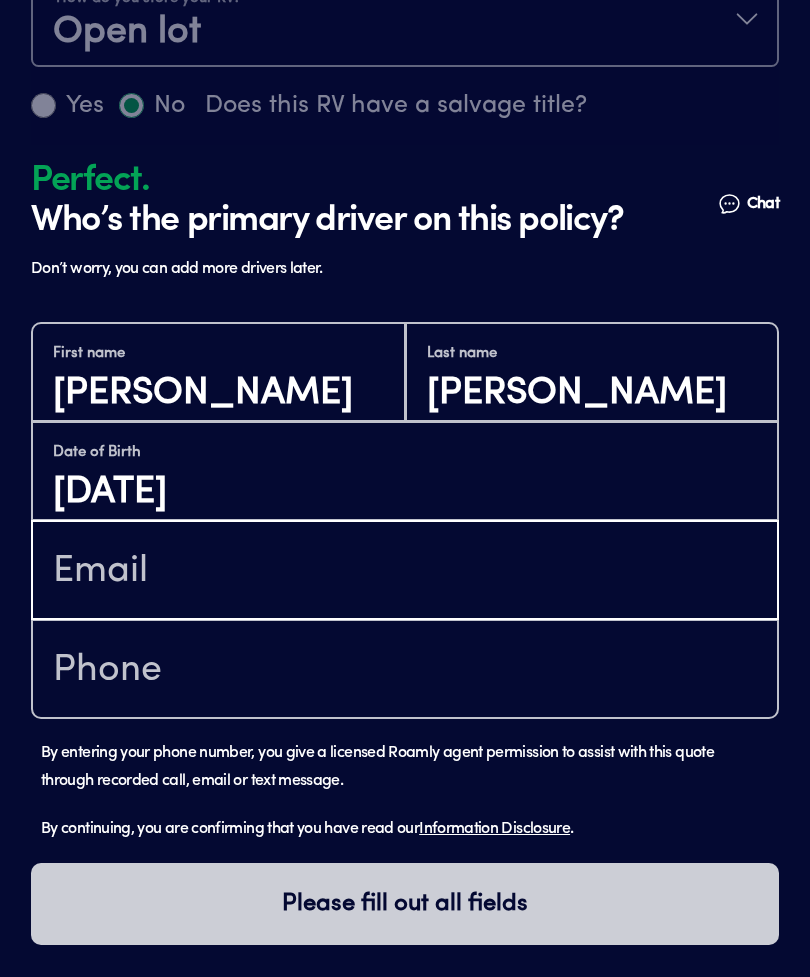 click at bounding box center [405, 572] 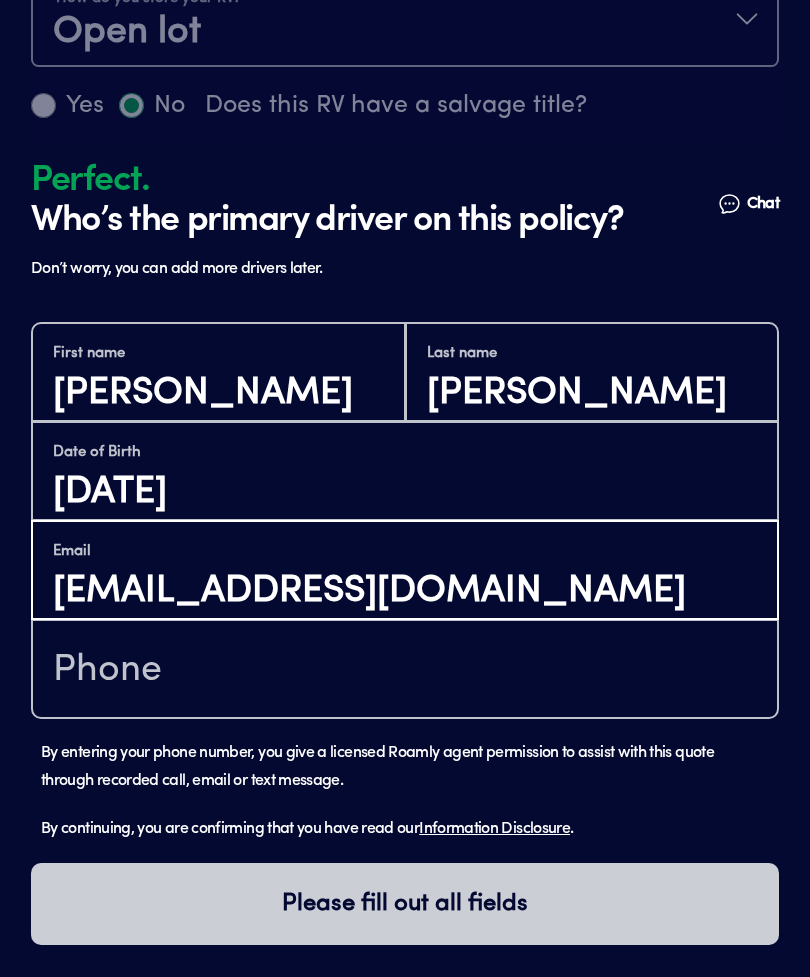 type on "[EMAIL_ADDRESS][DOMAIN_NAME]" 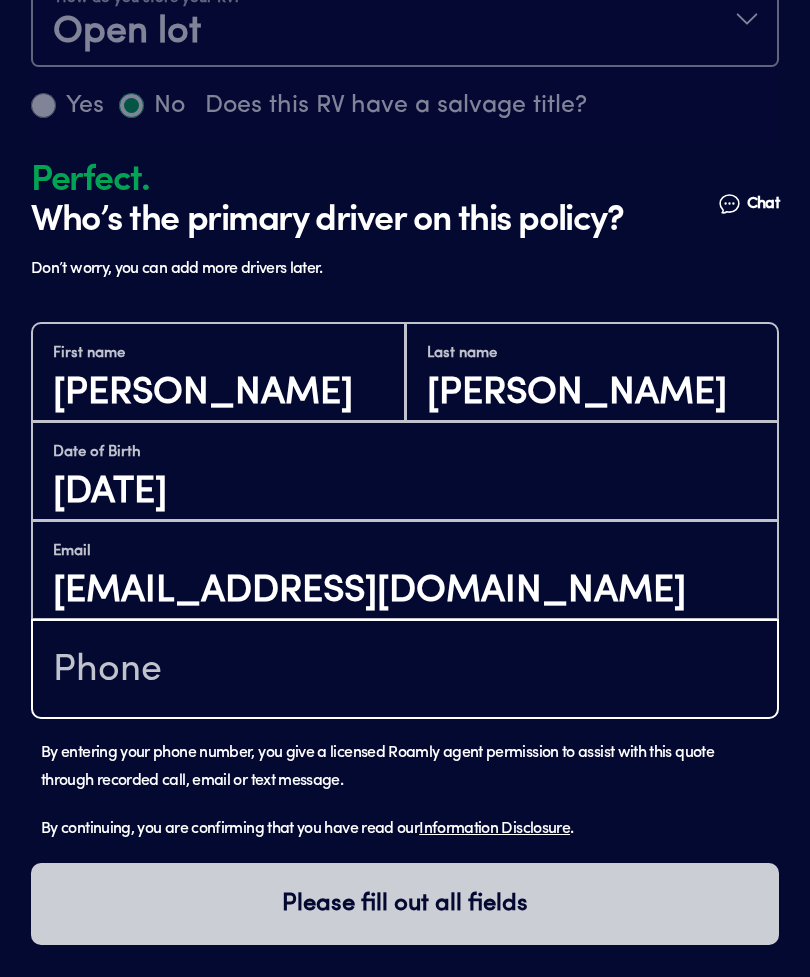 click at bounding box center (405, 671) 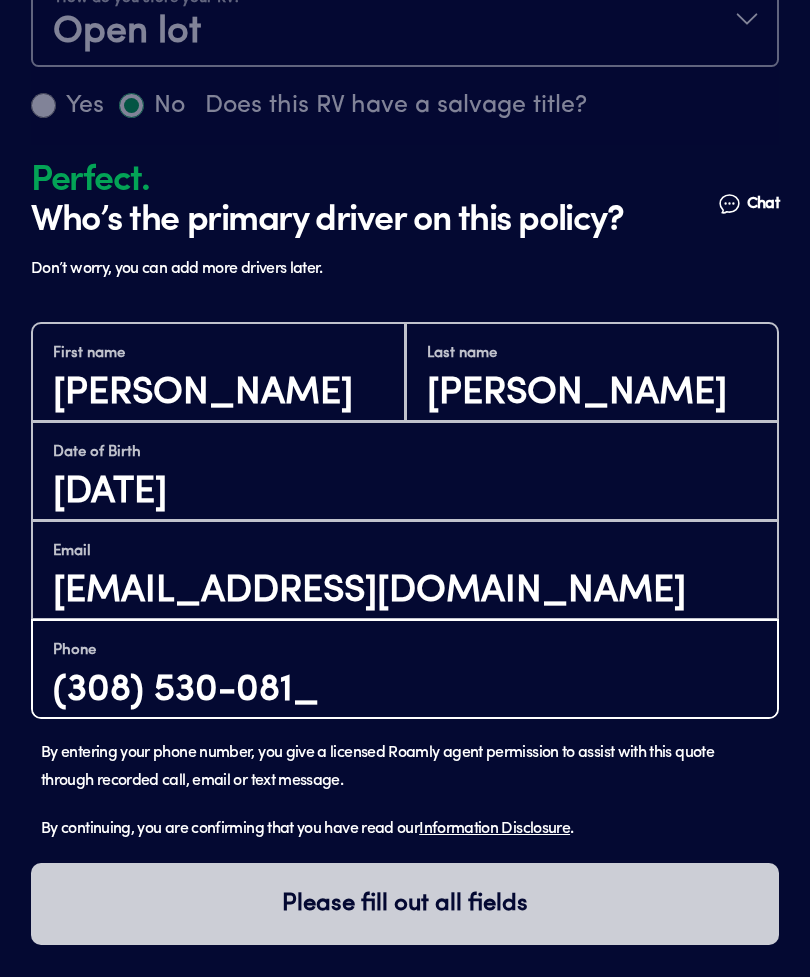 type on "[PHONE_NUMBER]" 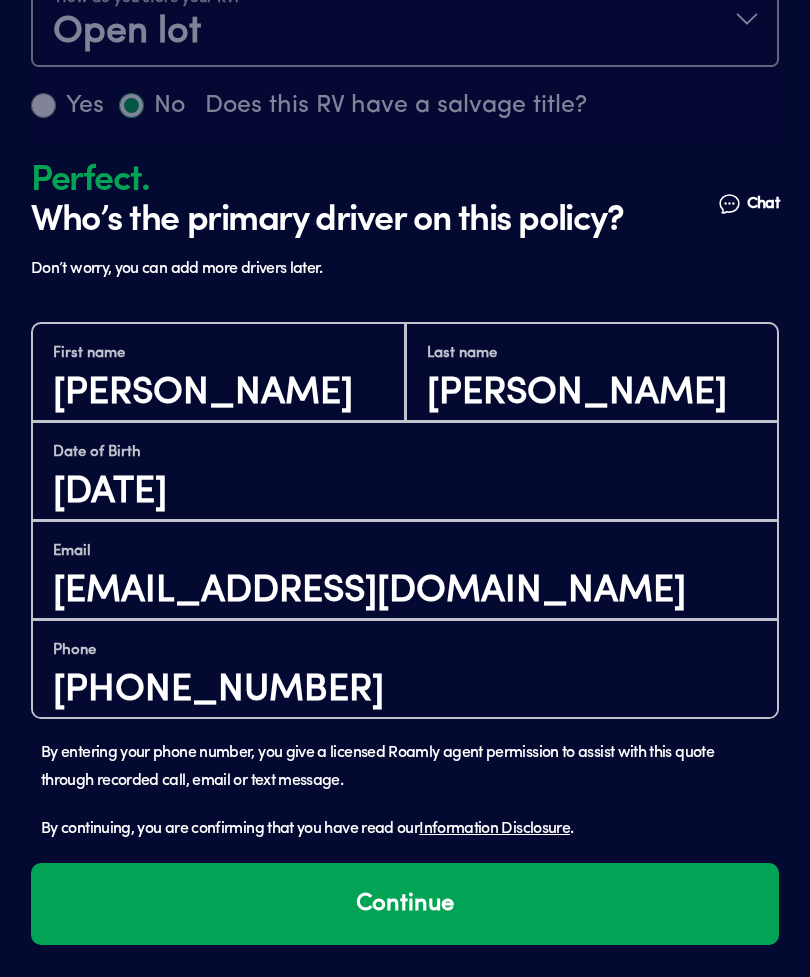 click on "Continue" at bounding box center (405, 904) 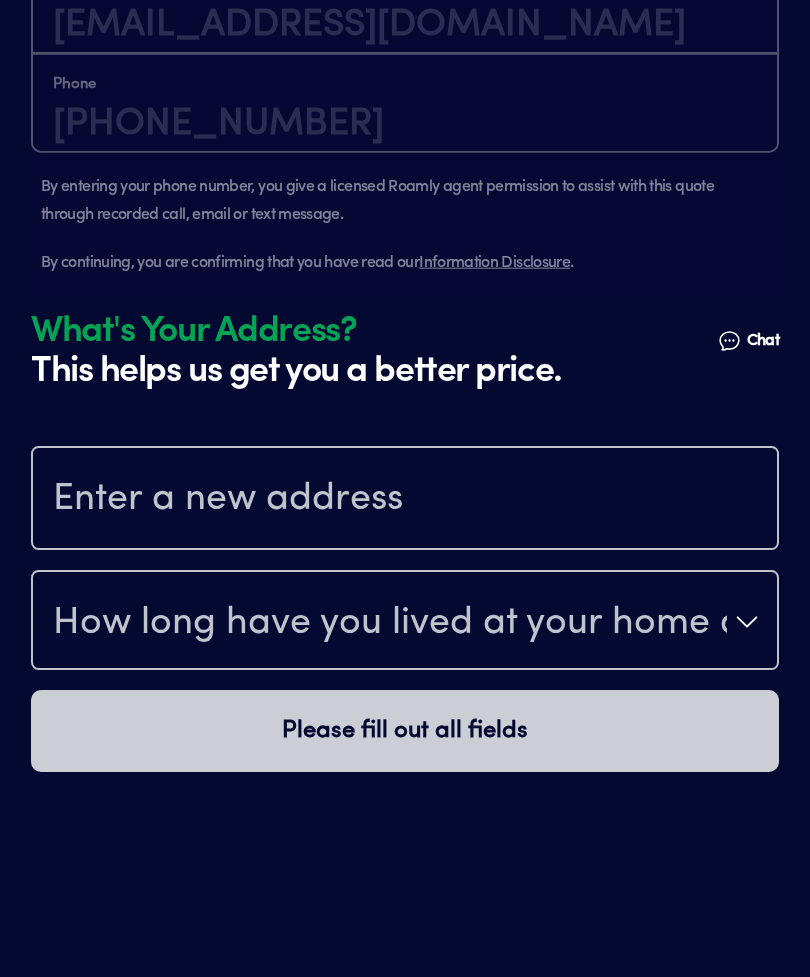 scroll, scrollTop: 2130, scrollLeft: 0, axis: vertical 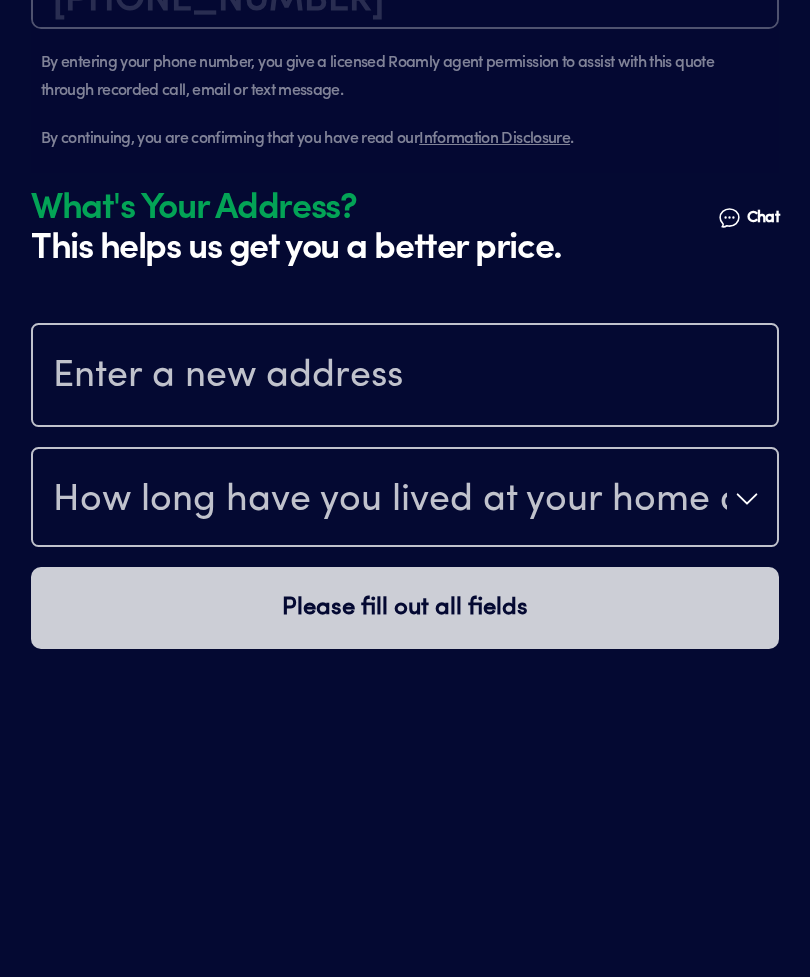 click at bounding box center [405, 377] 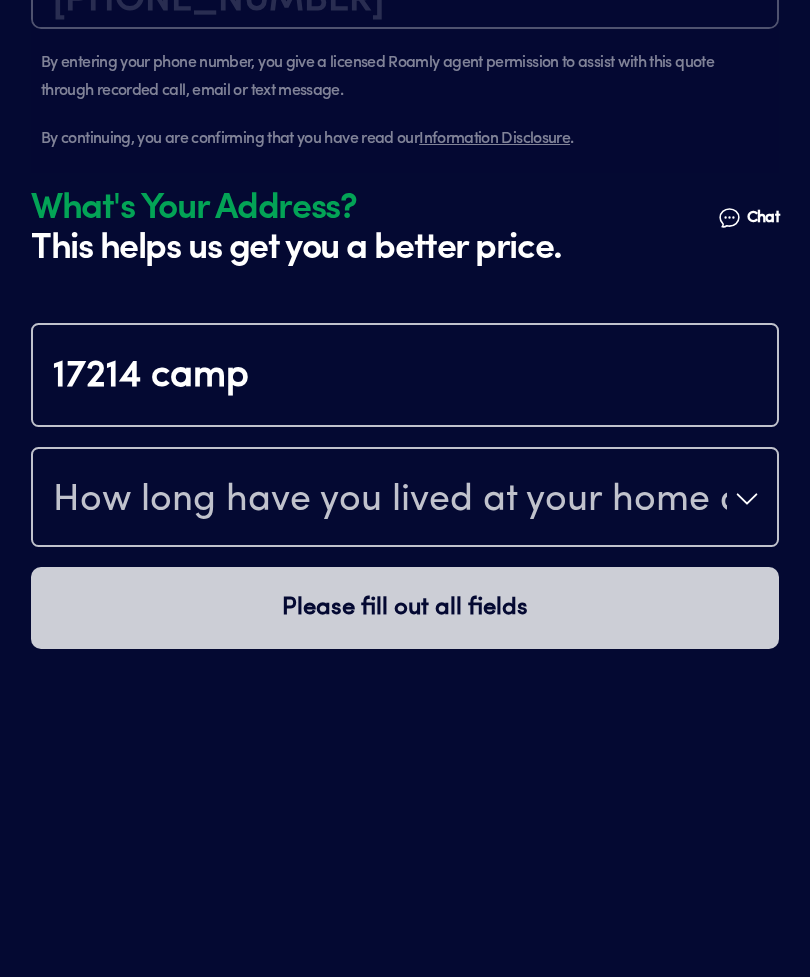 type on "ChIJE8Qi5-_2k4cROGpEvU4-08o" 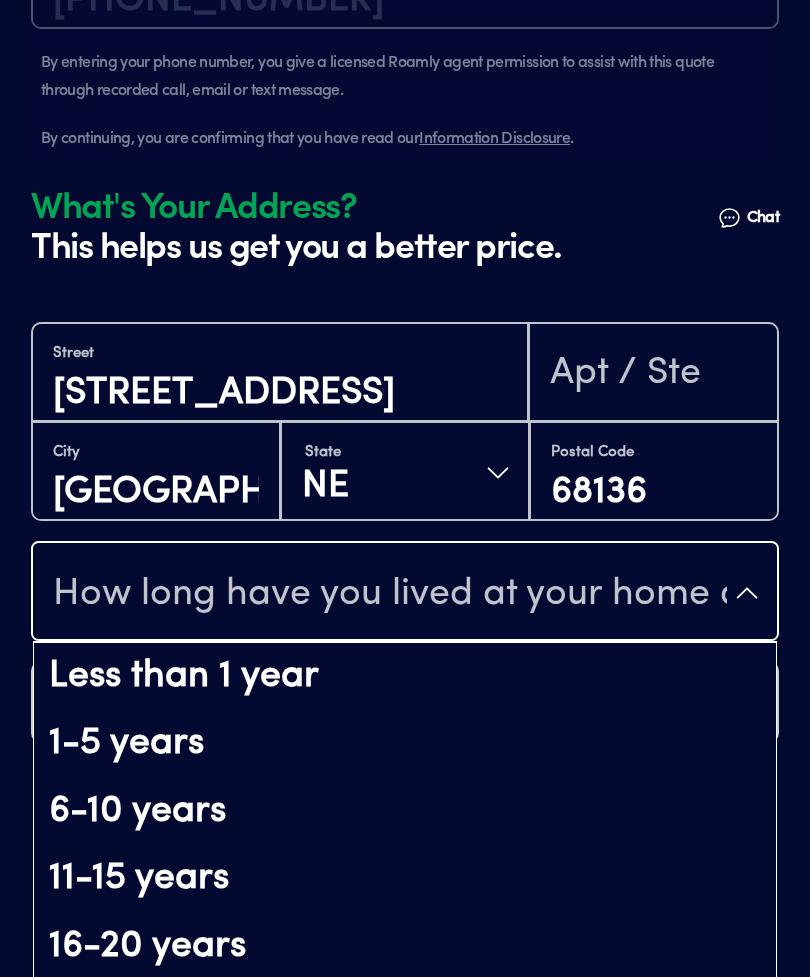 click on "6-10 years" at bounding box center (405, 812) 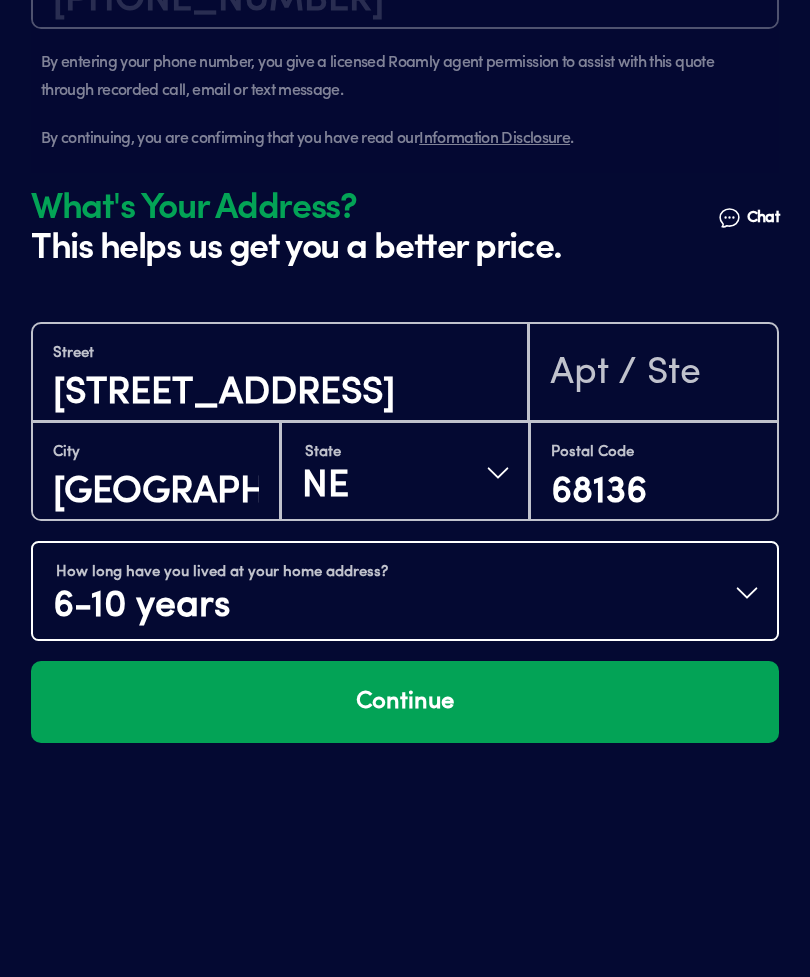 click on "Continue" at bounding box center [405, 702] 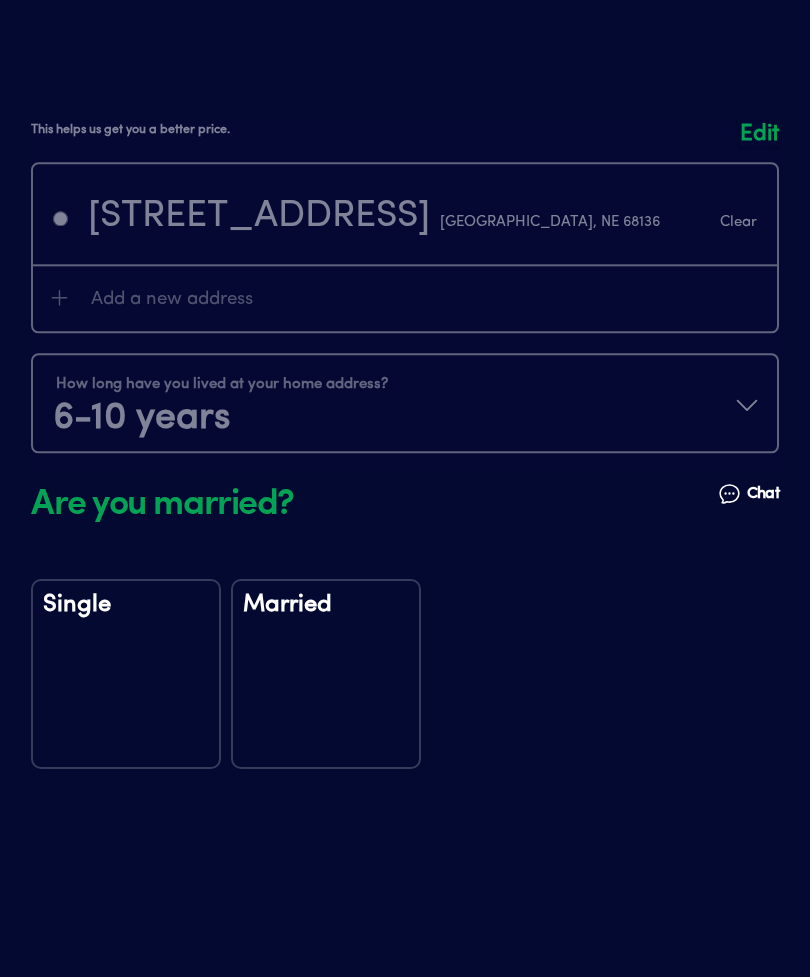 scroll, scrollTop: 2560, scrollLeft: 0, axis: vertical 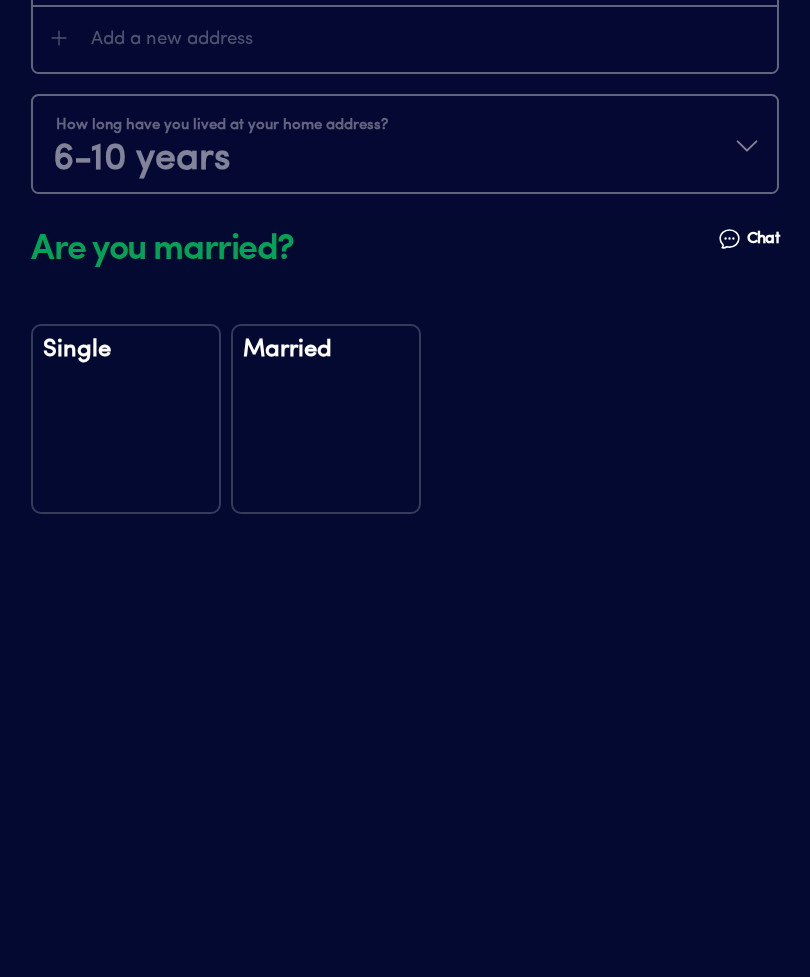 click on "Married" at bounding box center [326, 368] 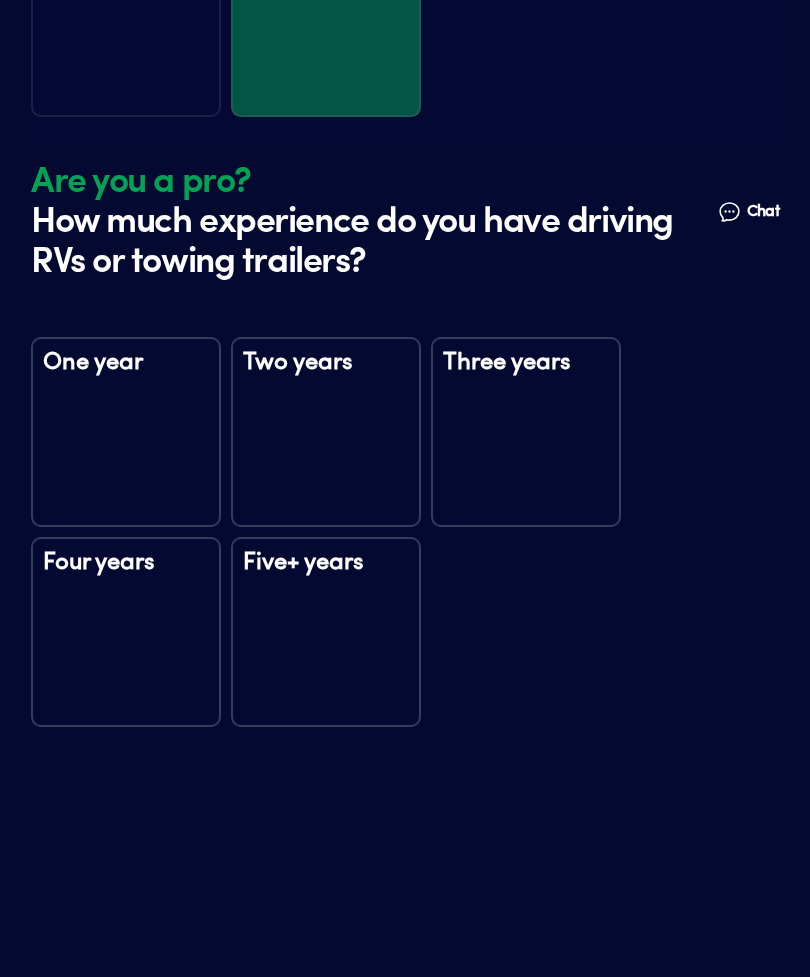 scroll, scrollTop: 3020, scrollLeft: 0, axis: vertical 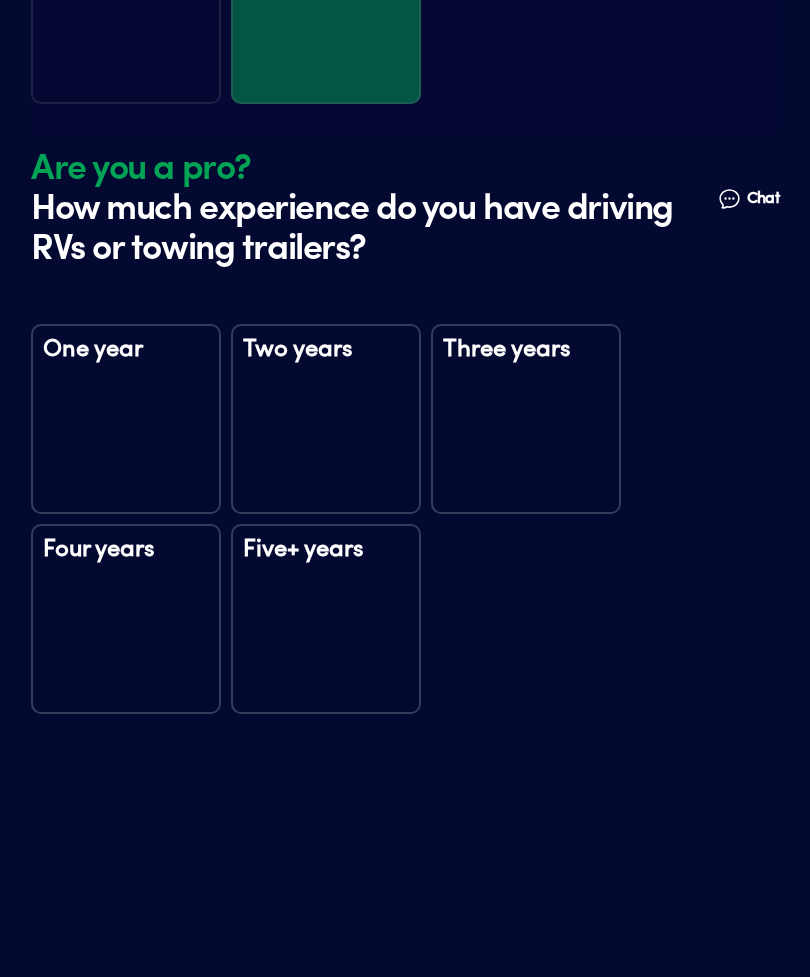 click on "One year" at bounding box center [126, 419] 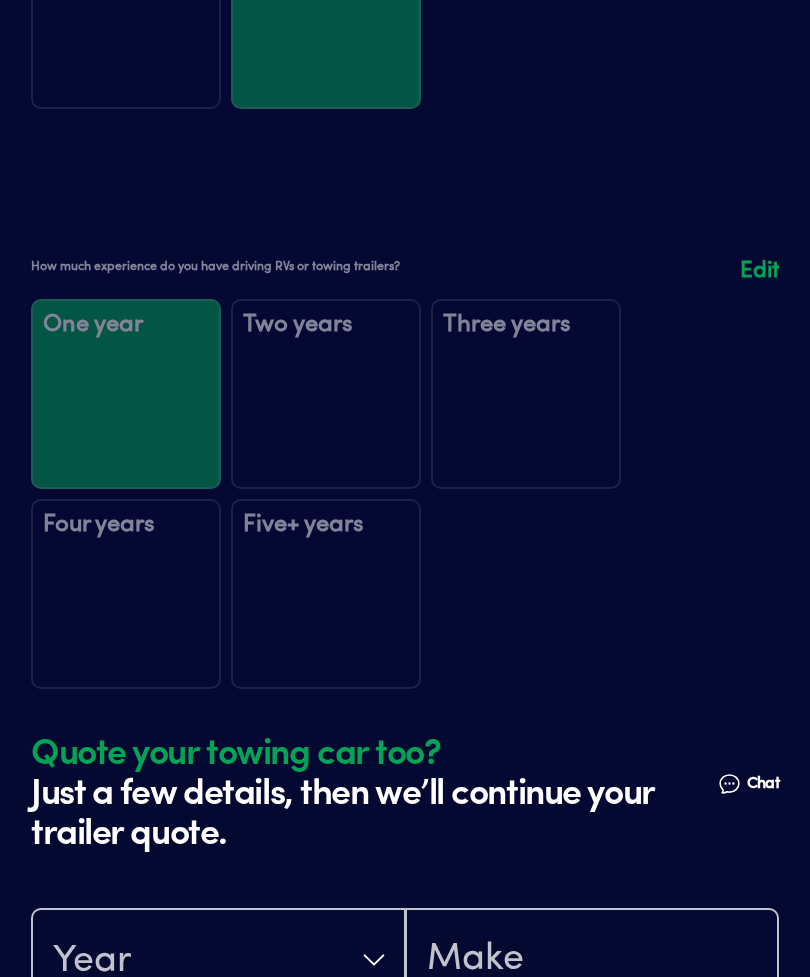 scroll, scrollTop: 3015, scrollLeft: 0, axis: vertical 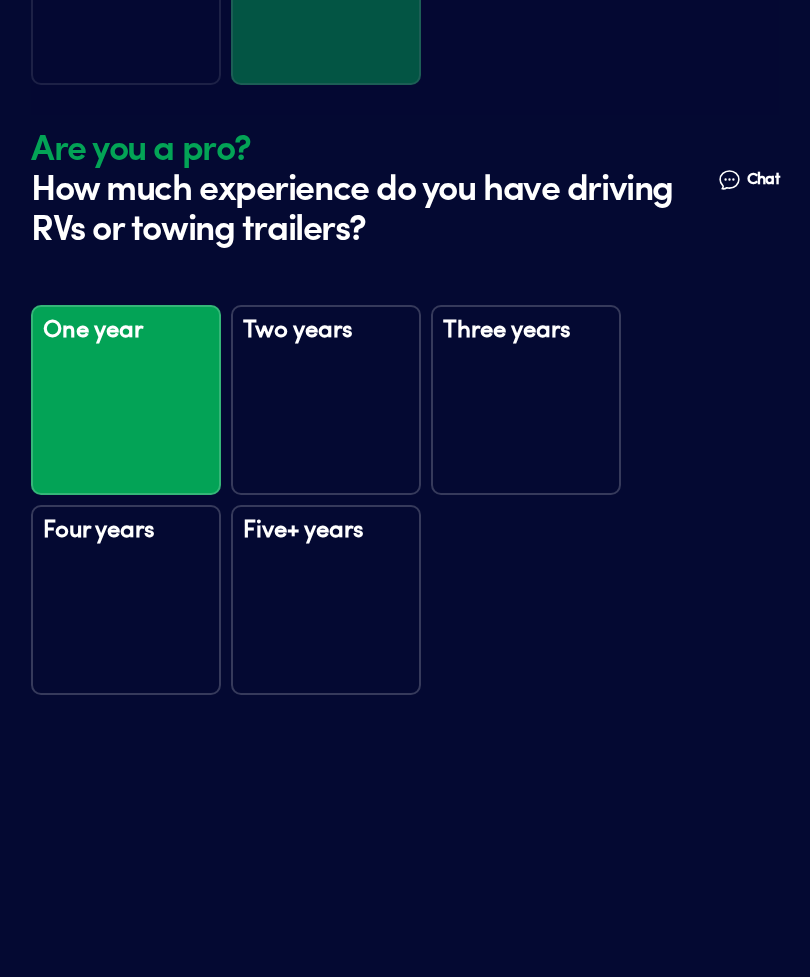 click on "Five+ years" at bounding box center [326, 600] 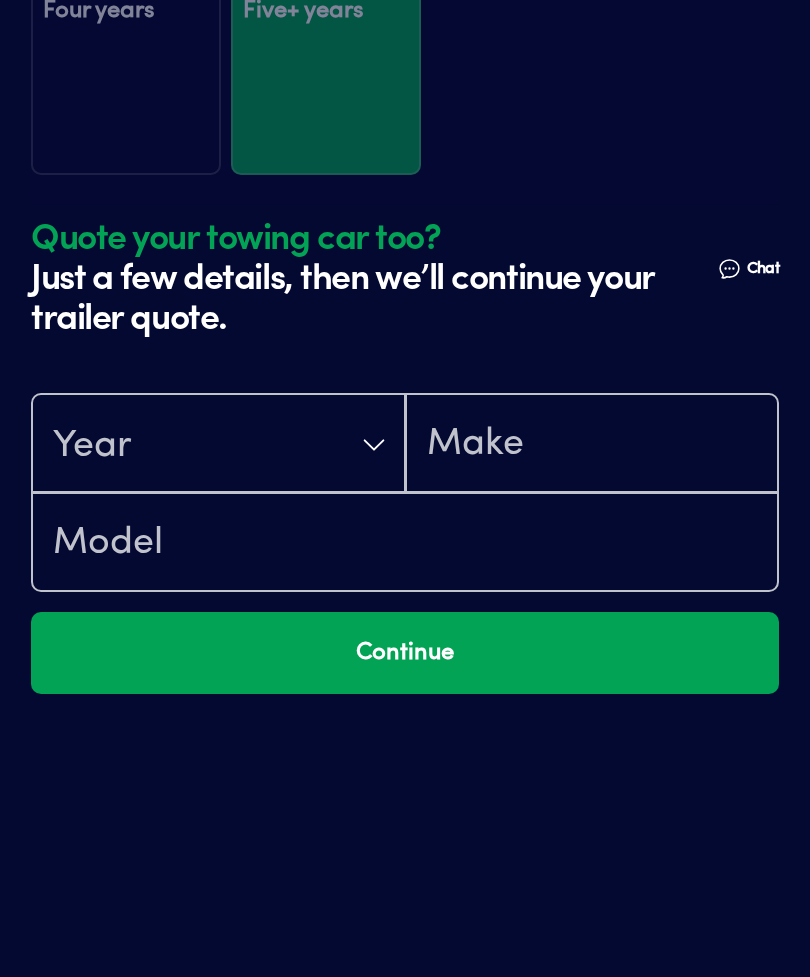 scroll, scrollTop: 3619, scrollLeft: 0, axis: vertical 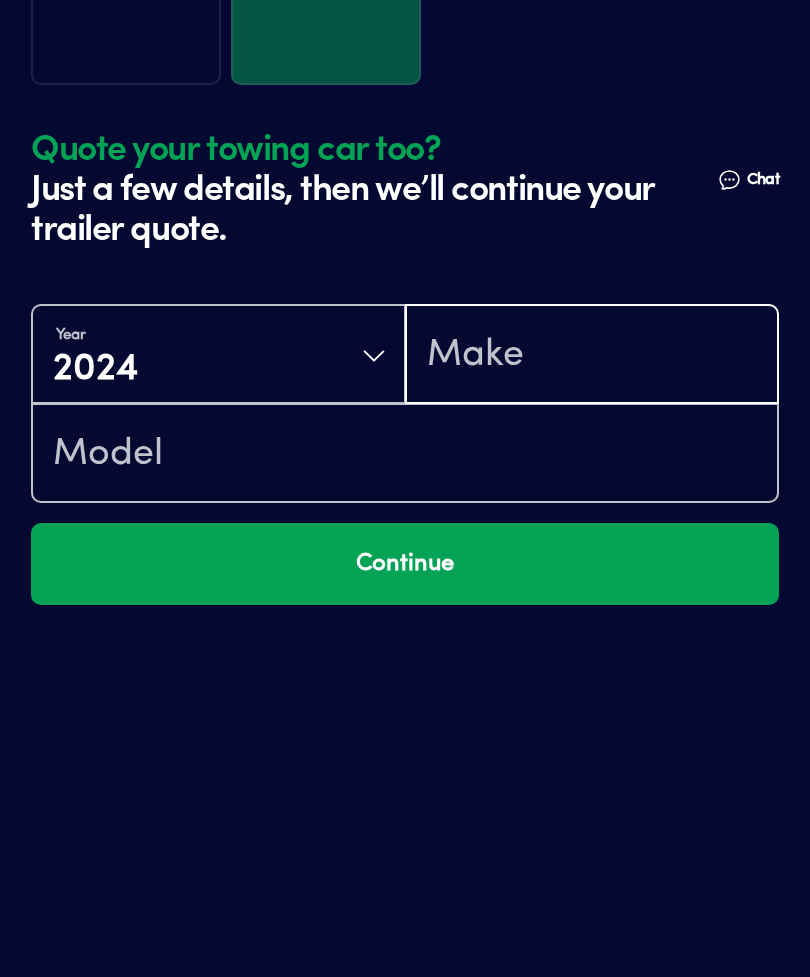 click at bounding box center (592, 356) 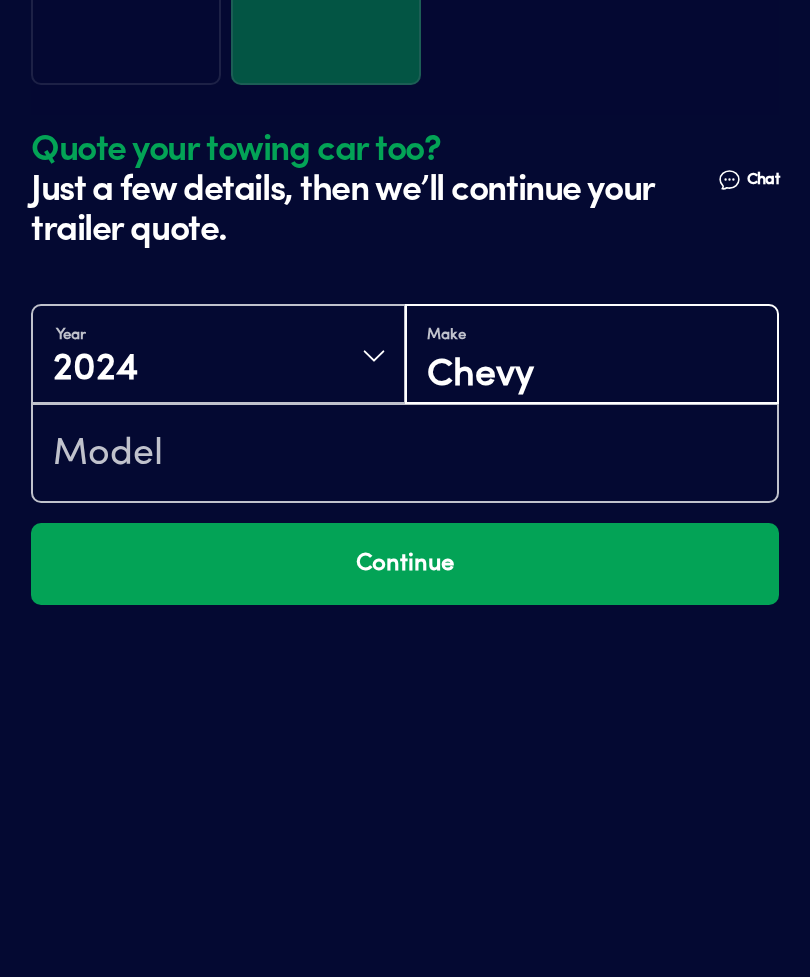 type on "Chevy" 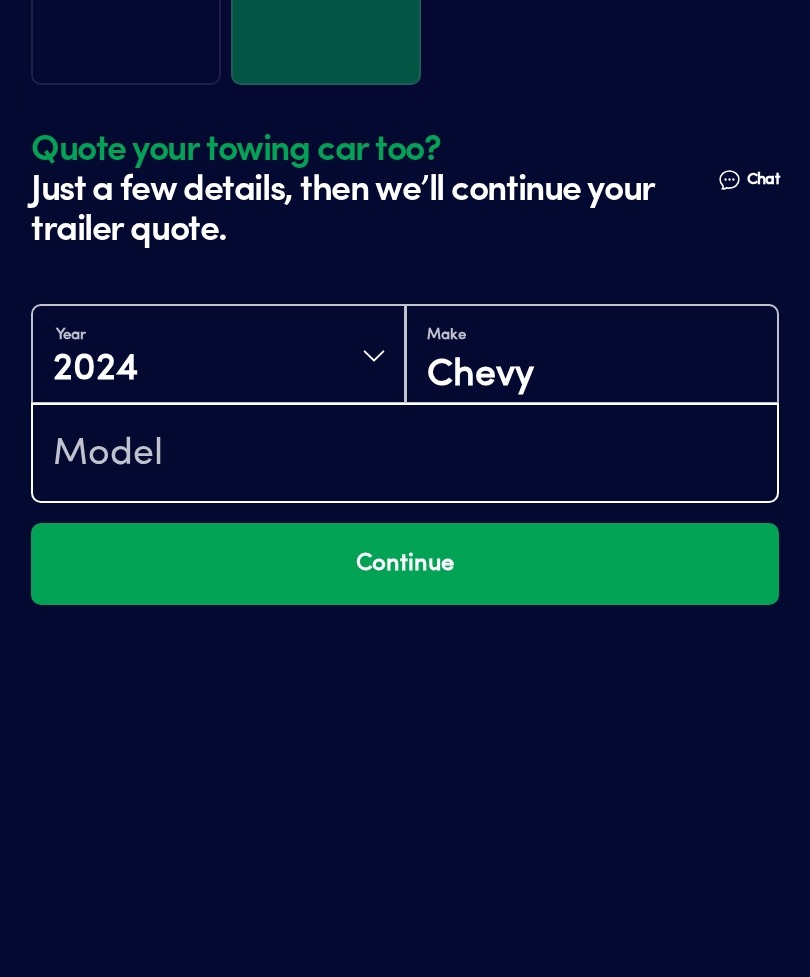 click at bounding box center [405, 455] 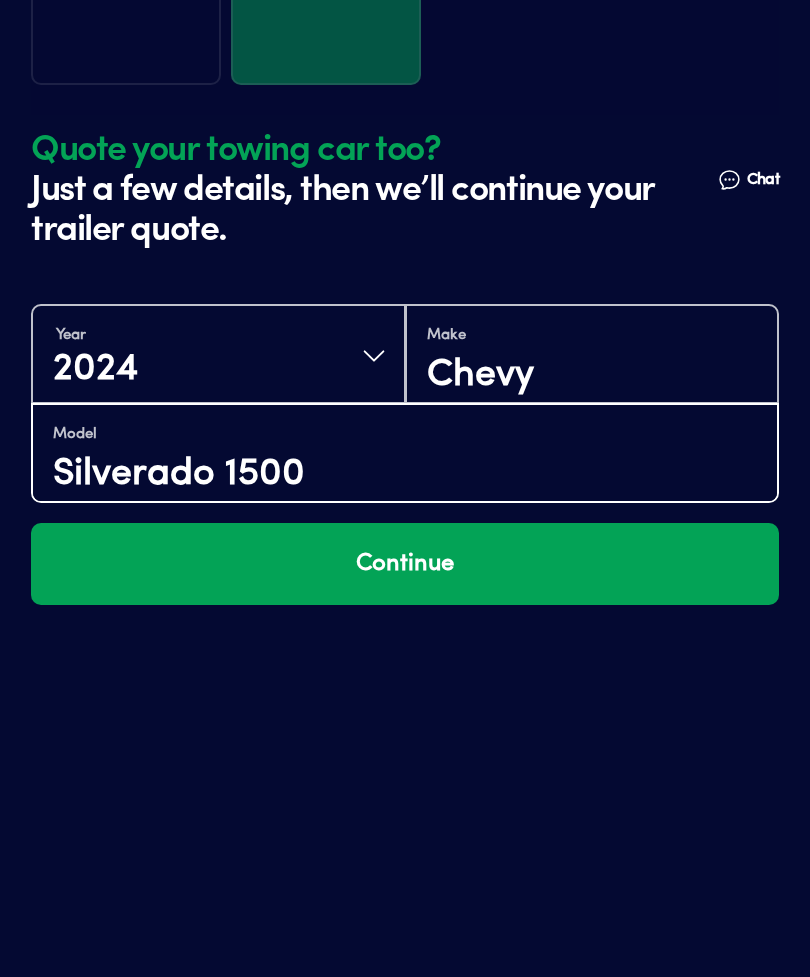 type on "Silverado 1500" 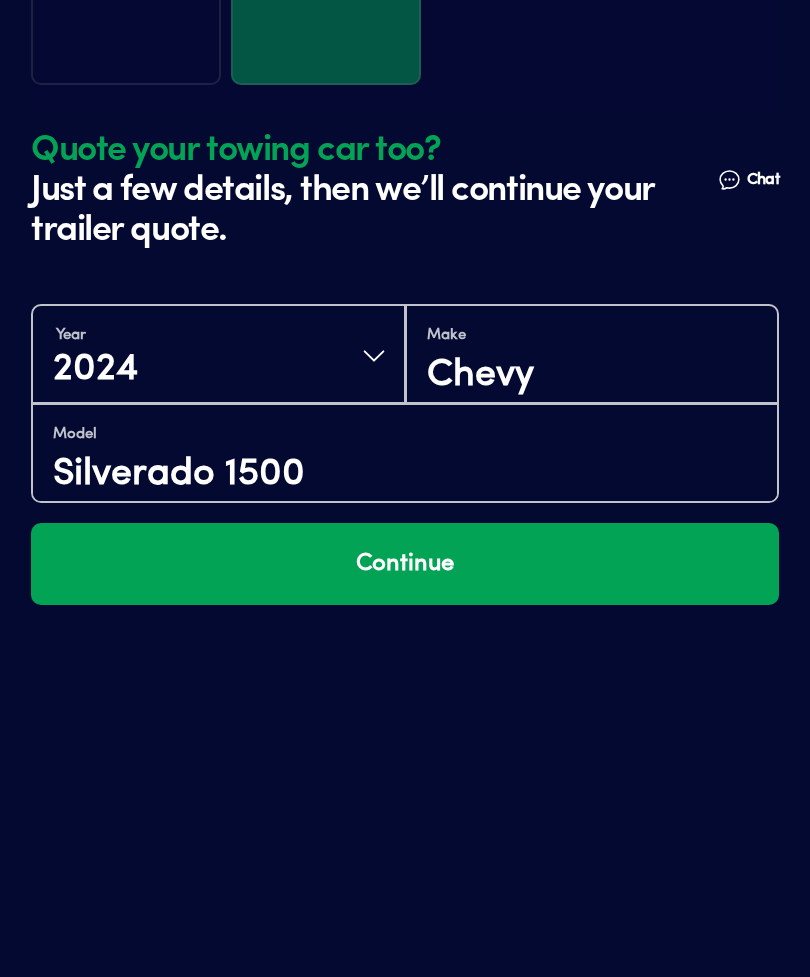 click on "Continue" at bounding box center [405, 564] 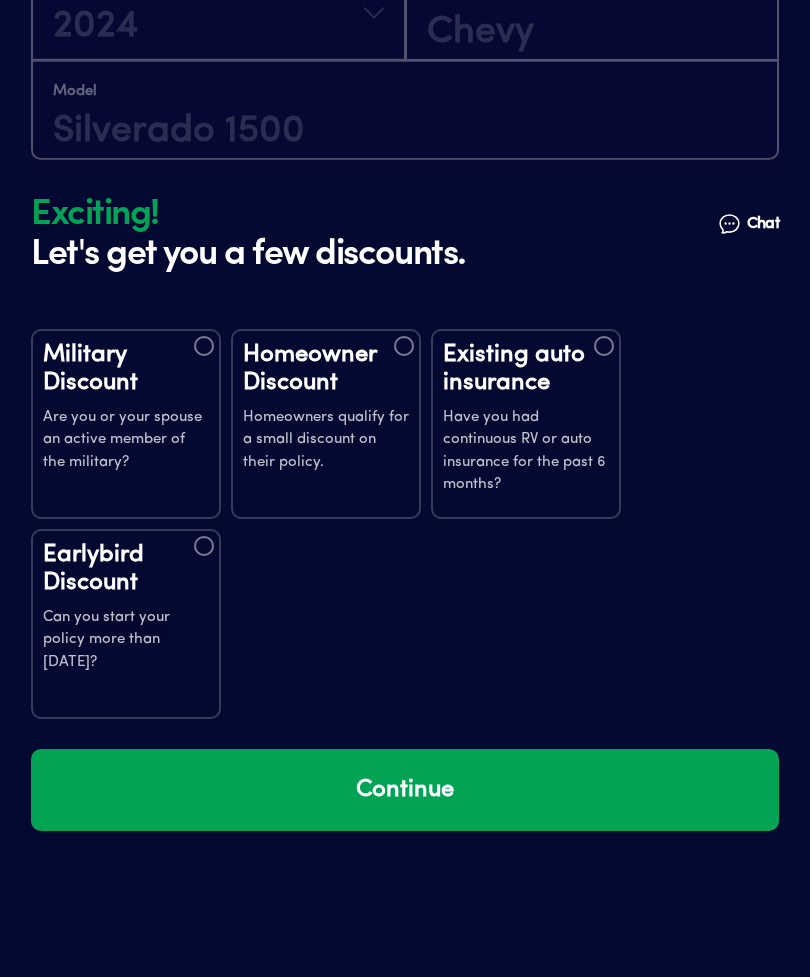 scroll, scrollTop: 3957, scrollLeft: 0, axis: vertical 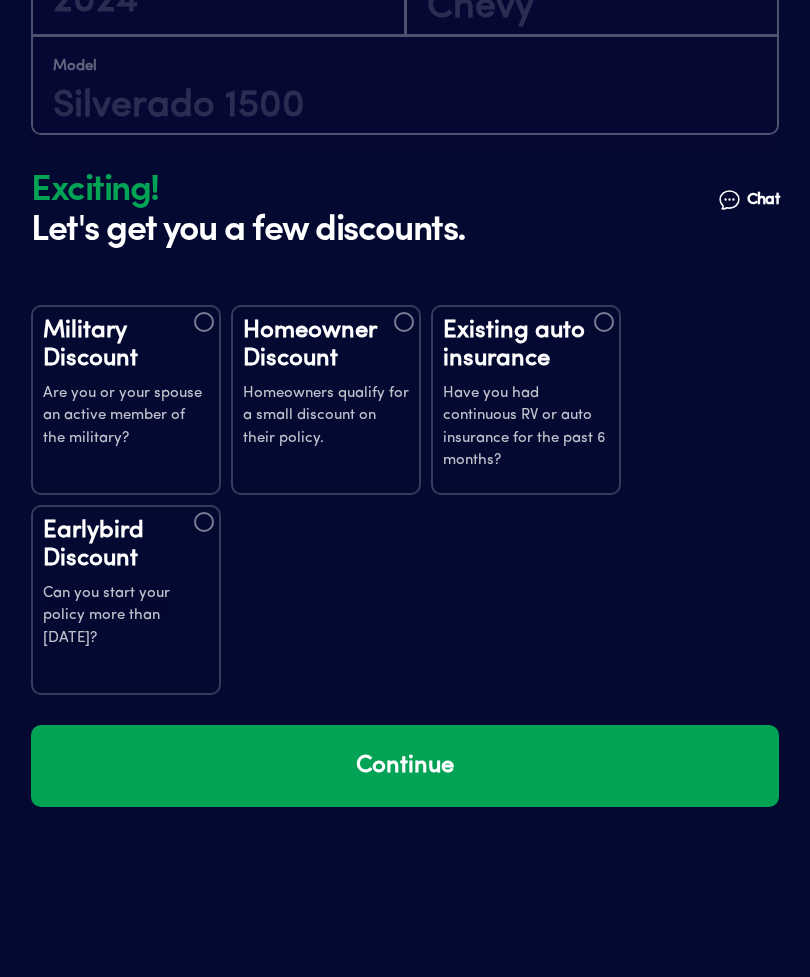 click on "Military Discount" at bounding box center [126, 345] 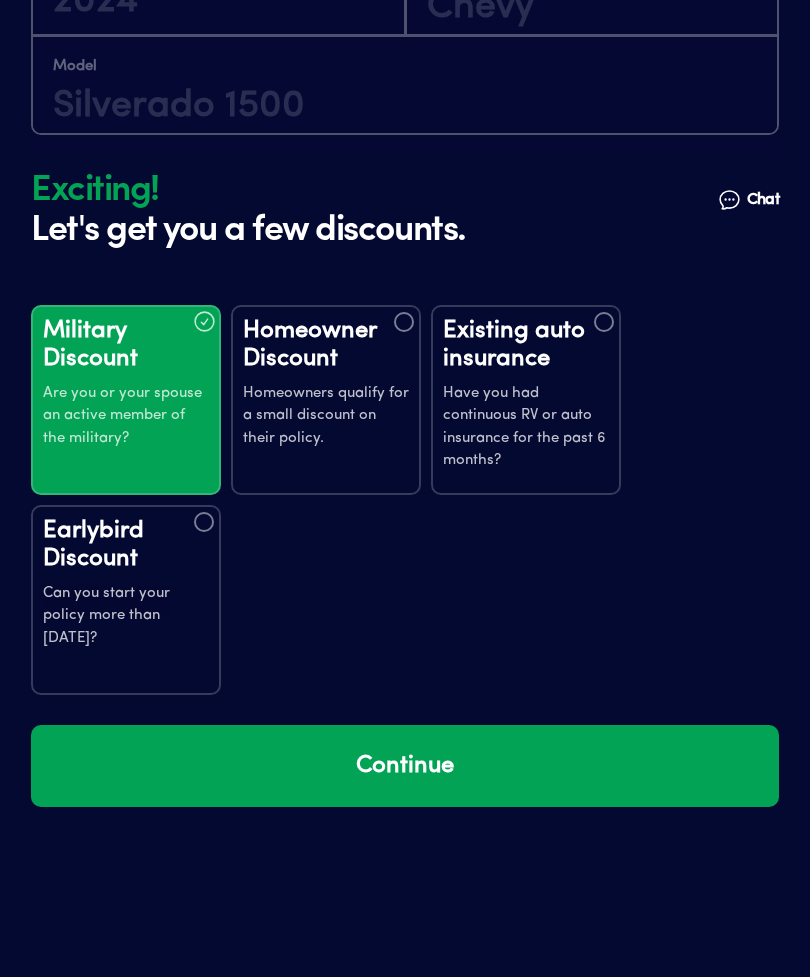 click on "Continue" at bounding box center [405, 766] 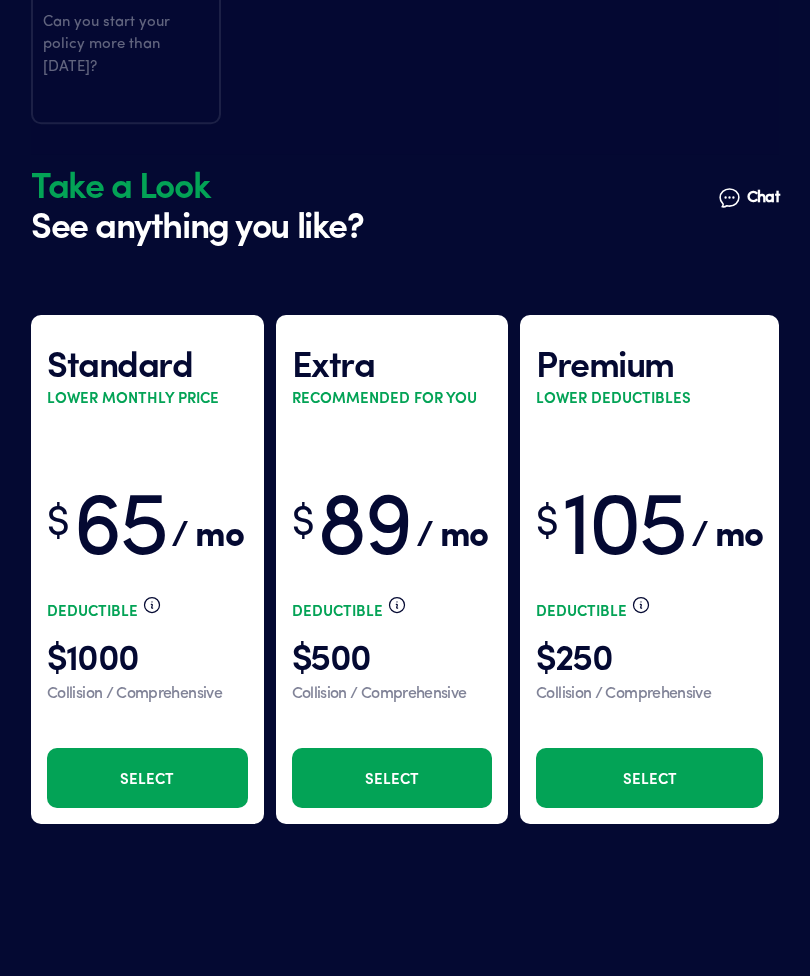 scroll, scrollTop: 4537, scrollLeft: 0, axis: vertical 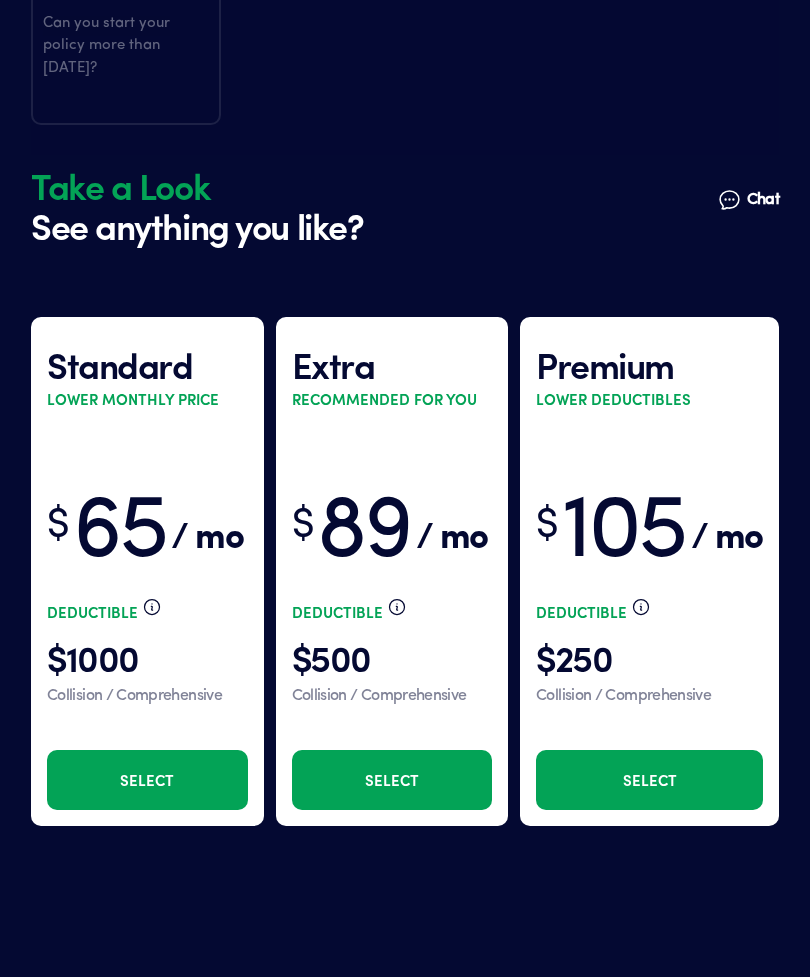 click on "Select" at bounding box center (147, 780) 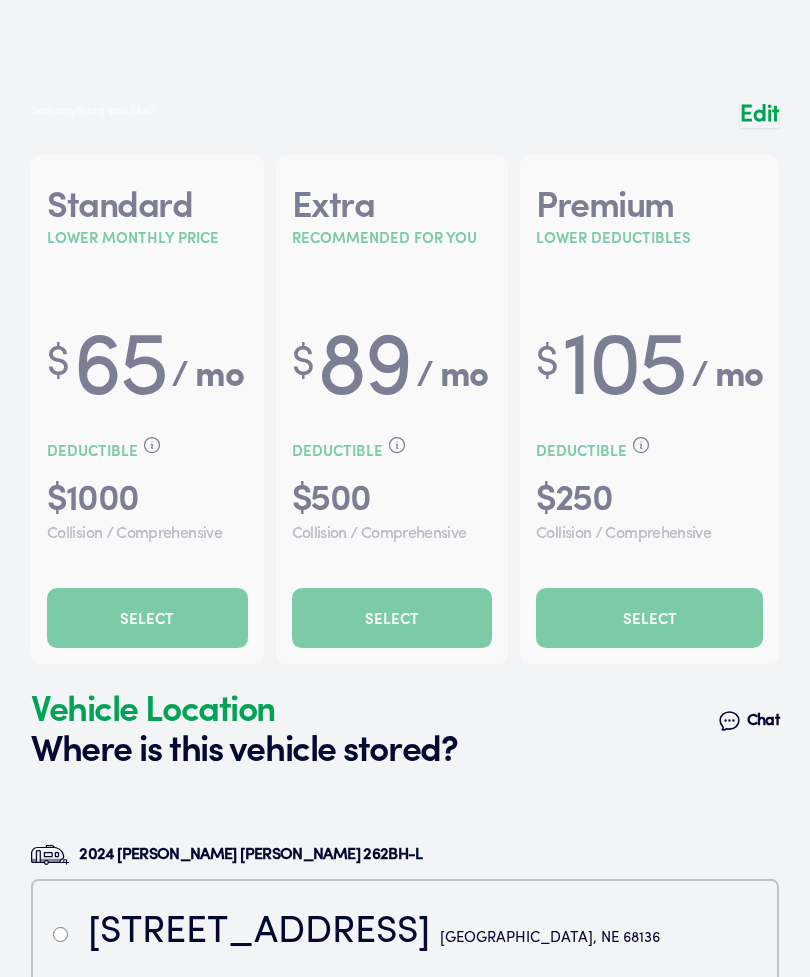 scroll, scrollTop: 5250, scrollLeft: 0, axis: vertical 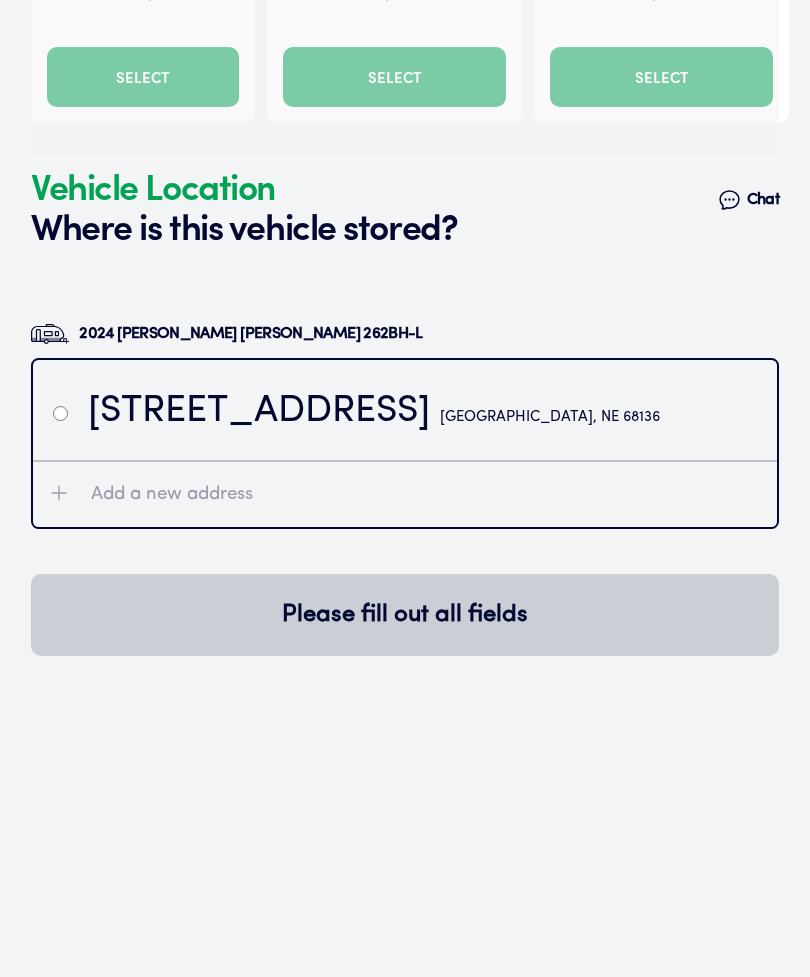 click at bounding box center (60, 413) 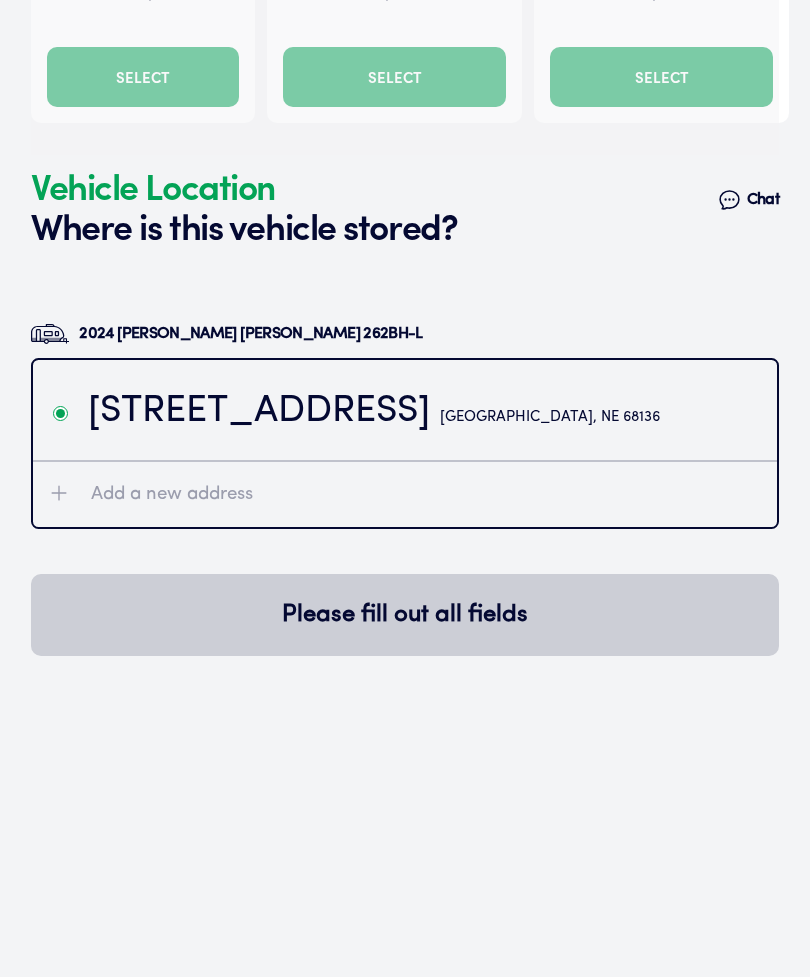 radio on "true" 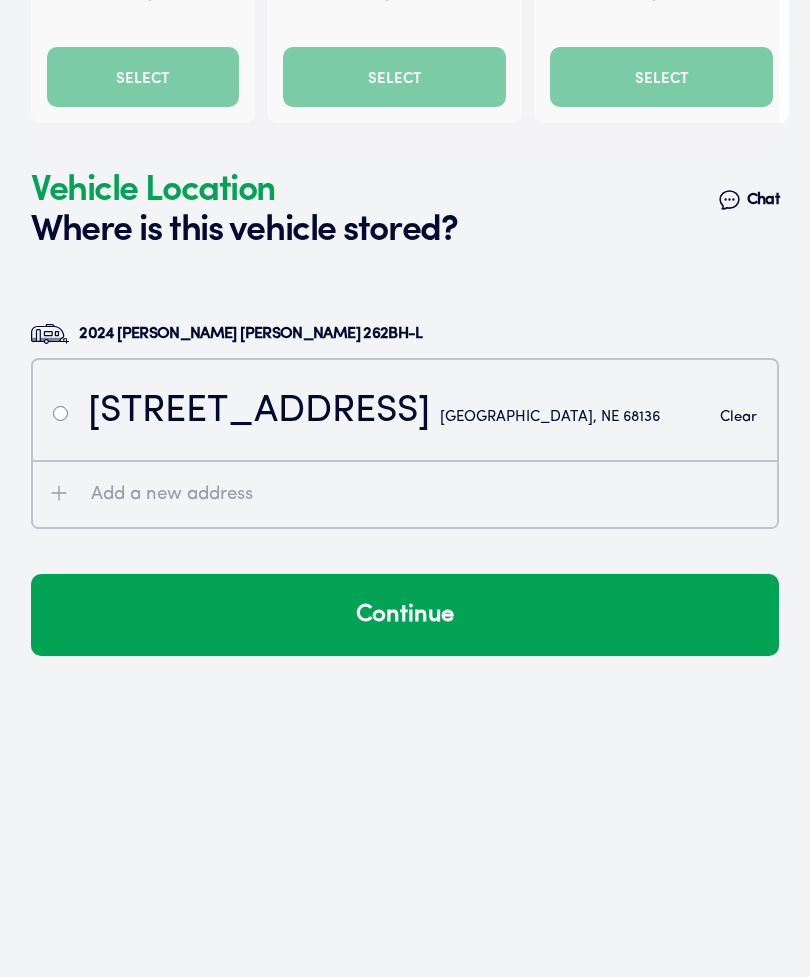 click on "Continue" at bounding box center [405, 615] 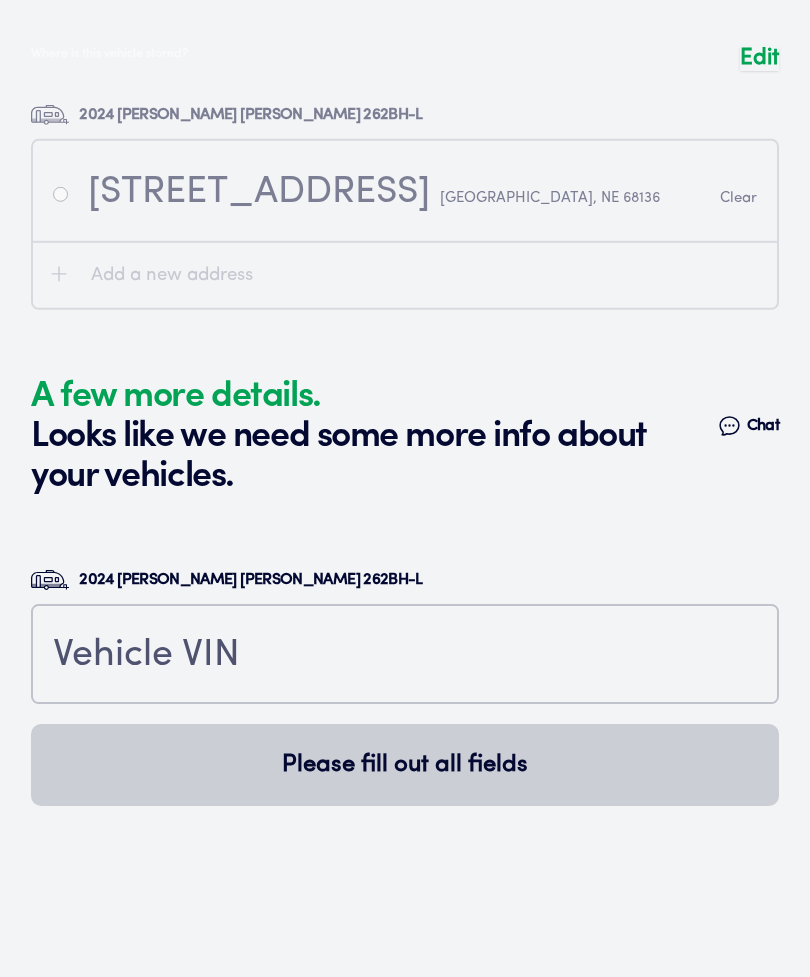 scroll, scrollTop: 5729, scrollLeft: 0, axis: vertical 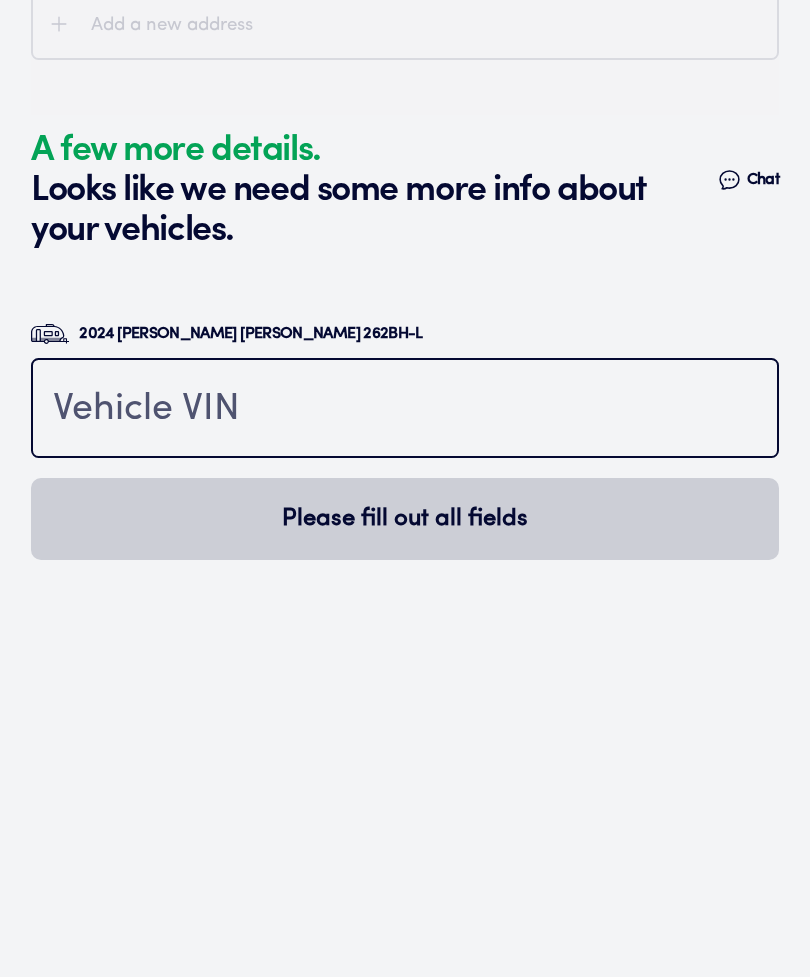 click at bounding box center [405, 410] 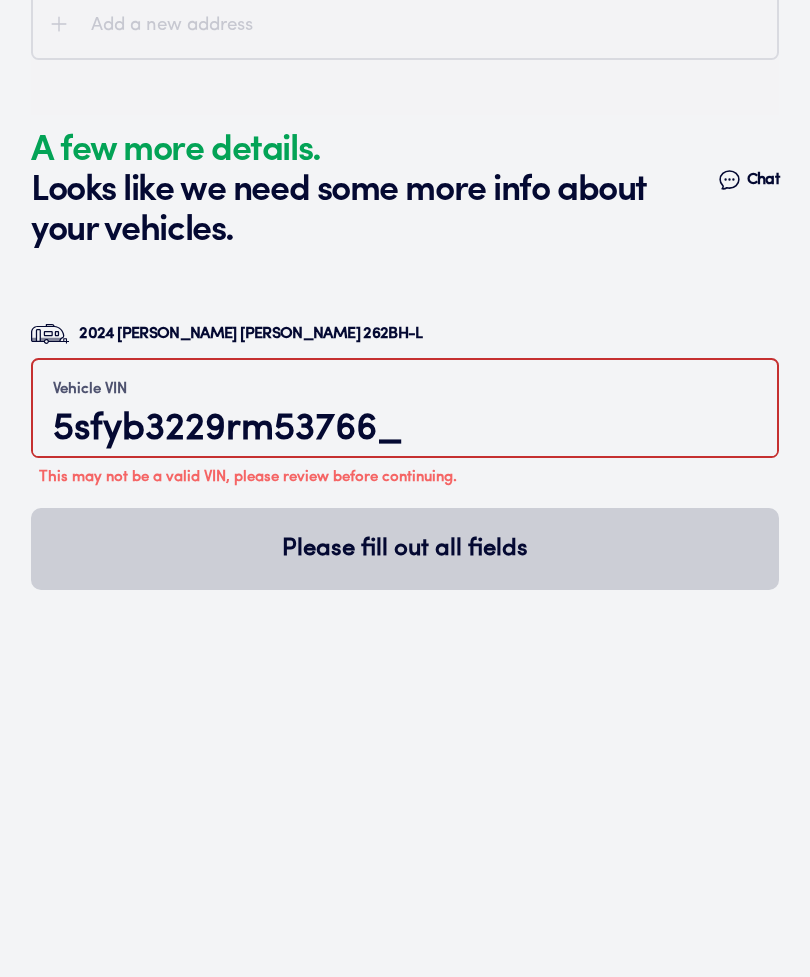 type on "5sfyb3229rm537661" 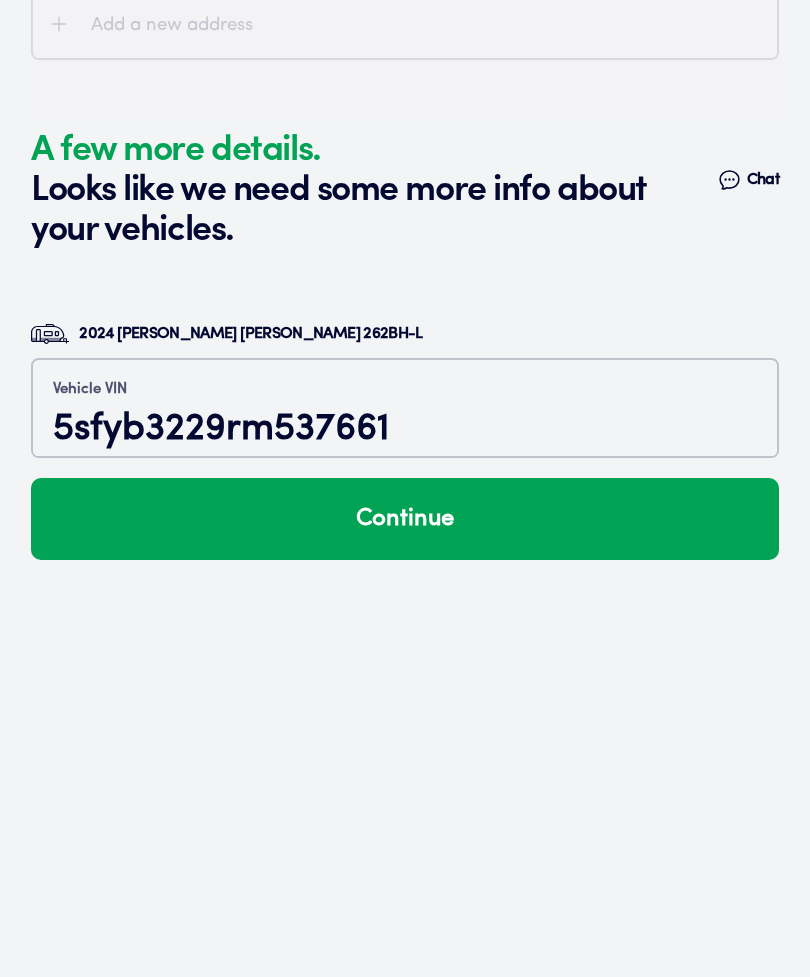 click on "Continue" at bounding box center (405, 519) 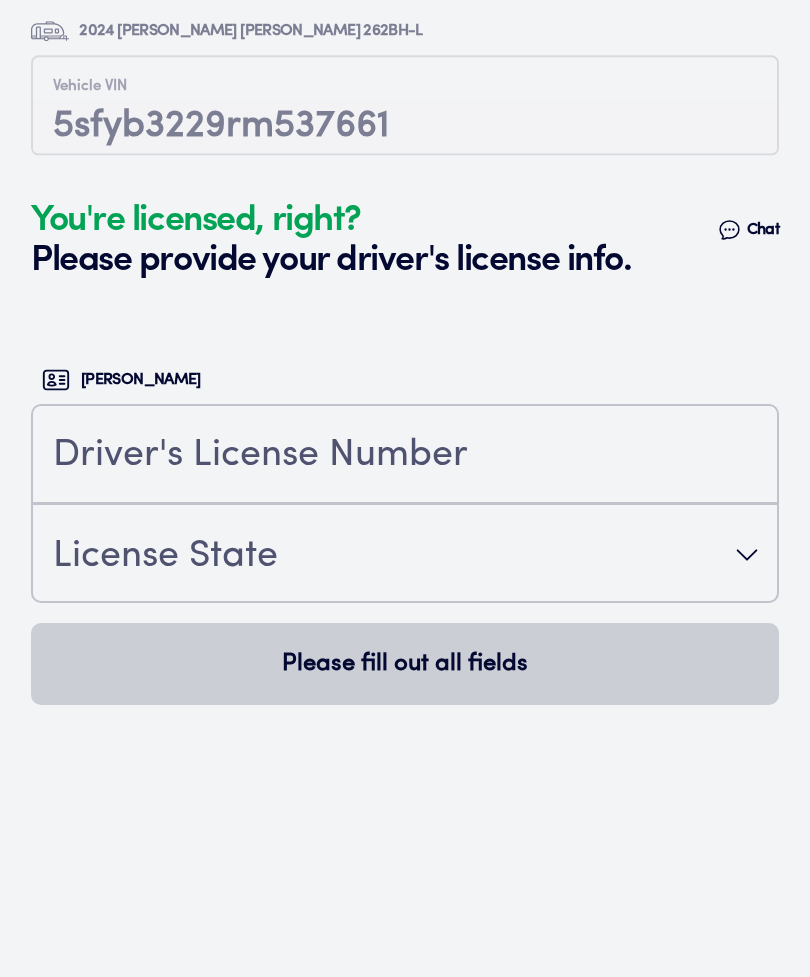 scroll, scrollTop: 6032, scrollLeft: 0, axis: vertical 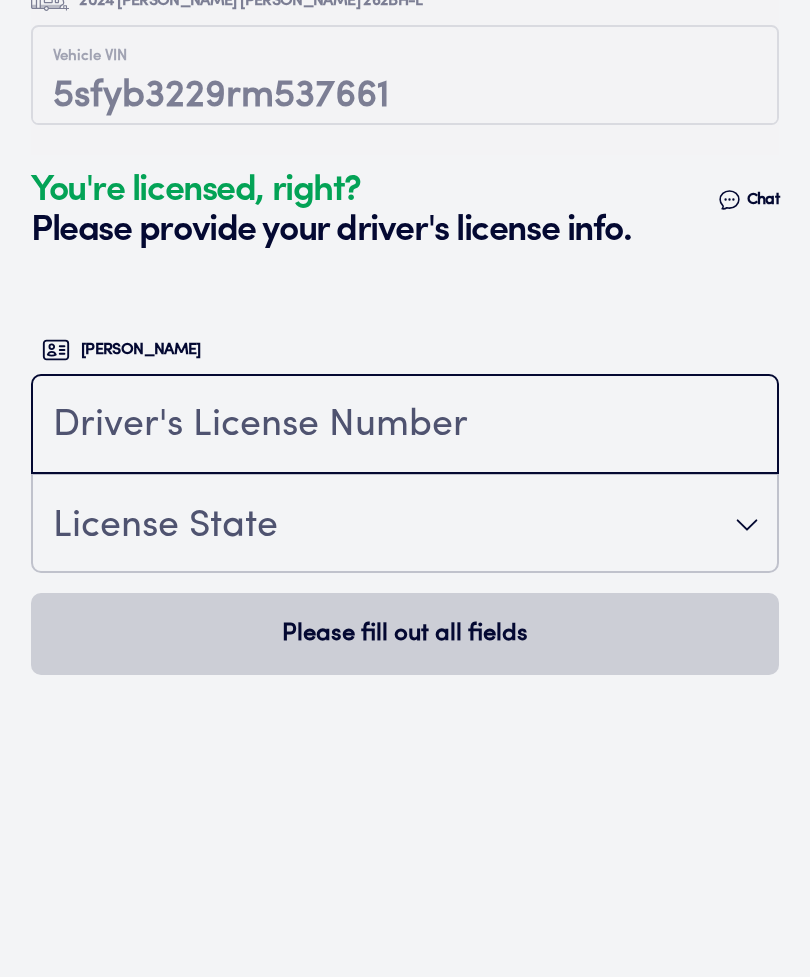 click at bounding box center (405, 426) 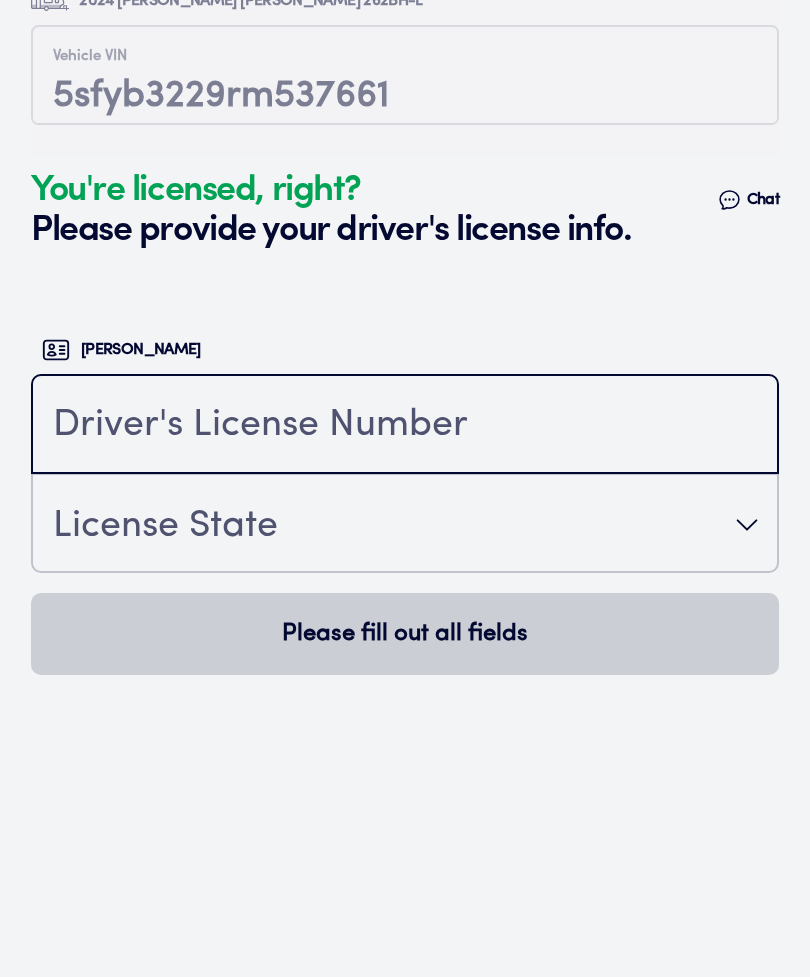 click at bounding box center [405, 426] 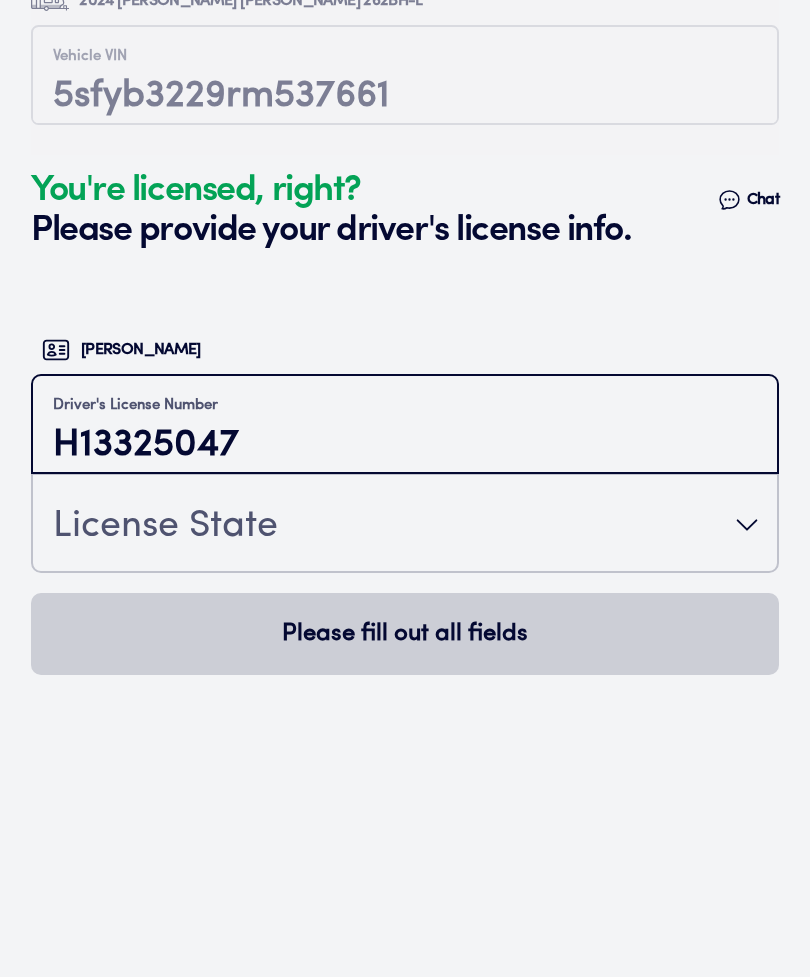 type on "H13325047" 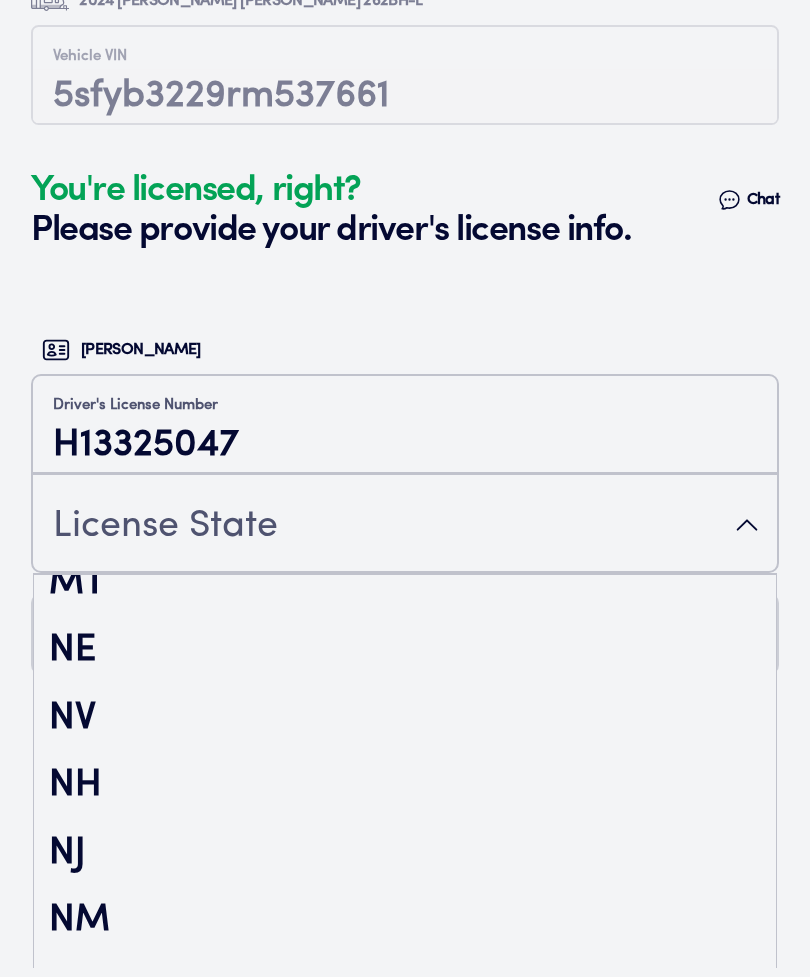 scroll, scrollTop: 2049, scrollLeft: 0, axis: vertical 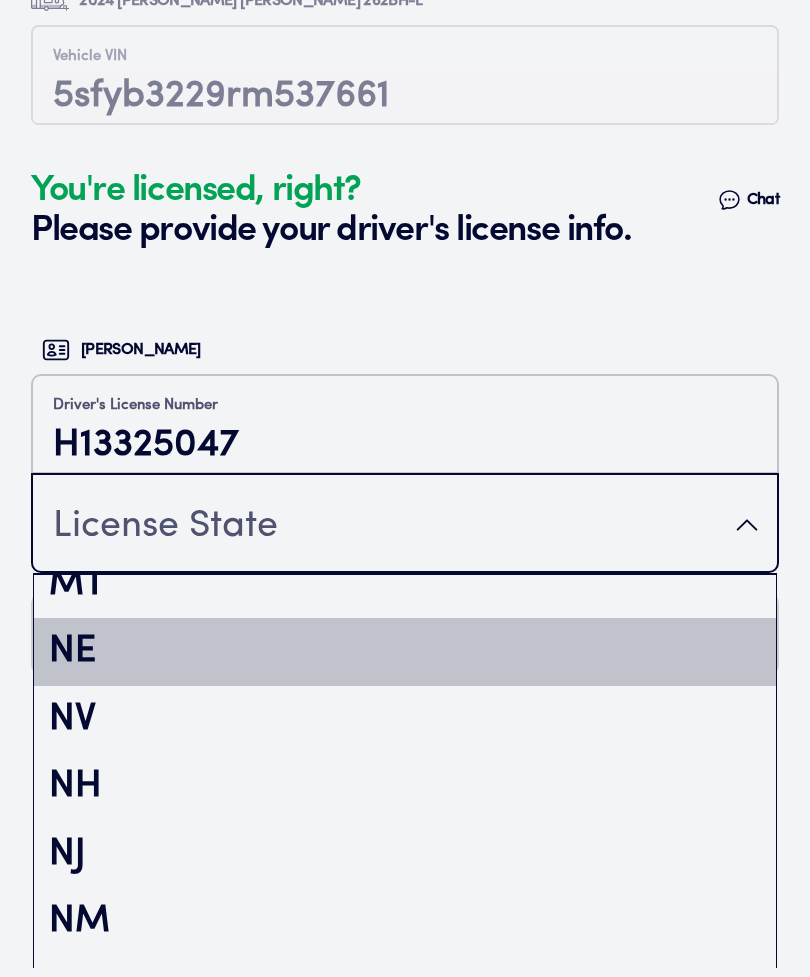 click on "NE" at bounding box center (405, 652) 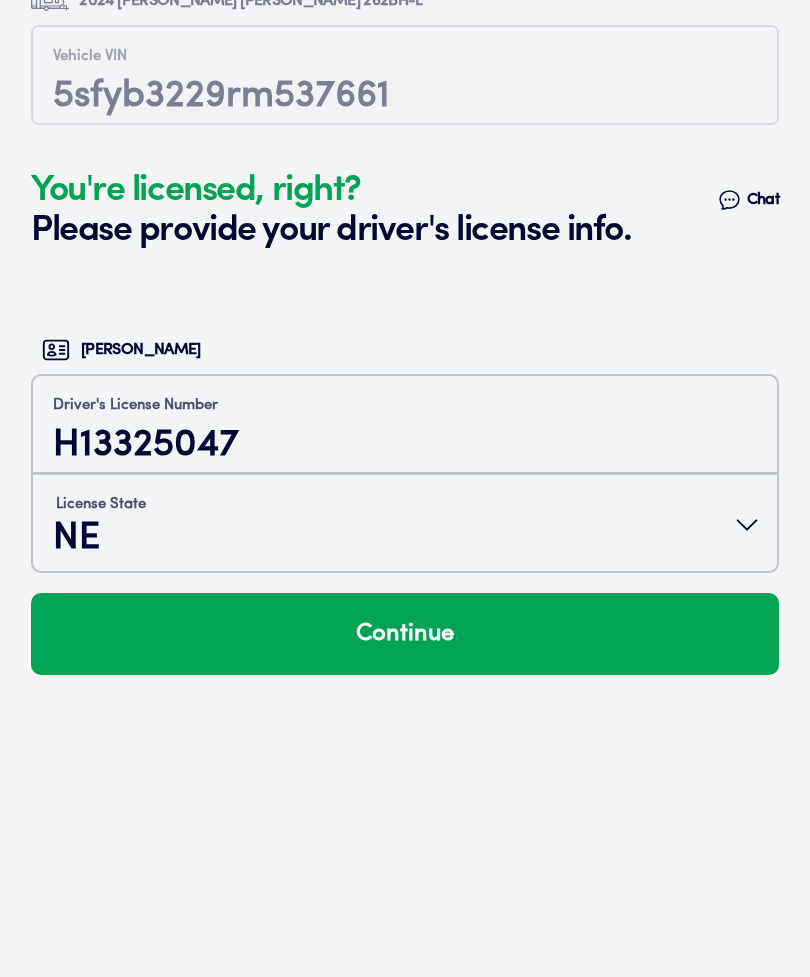 click on "Continue" at bounding box center (405, 634) 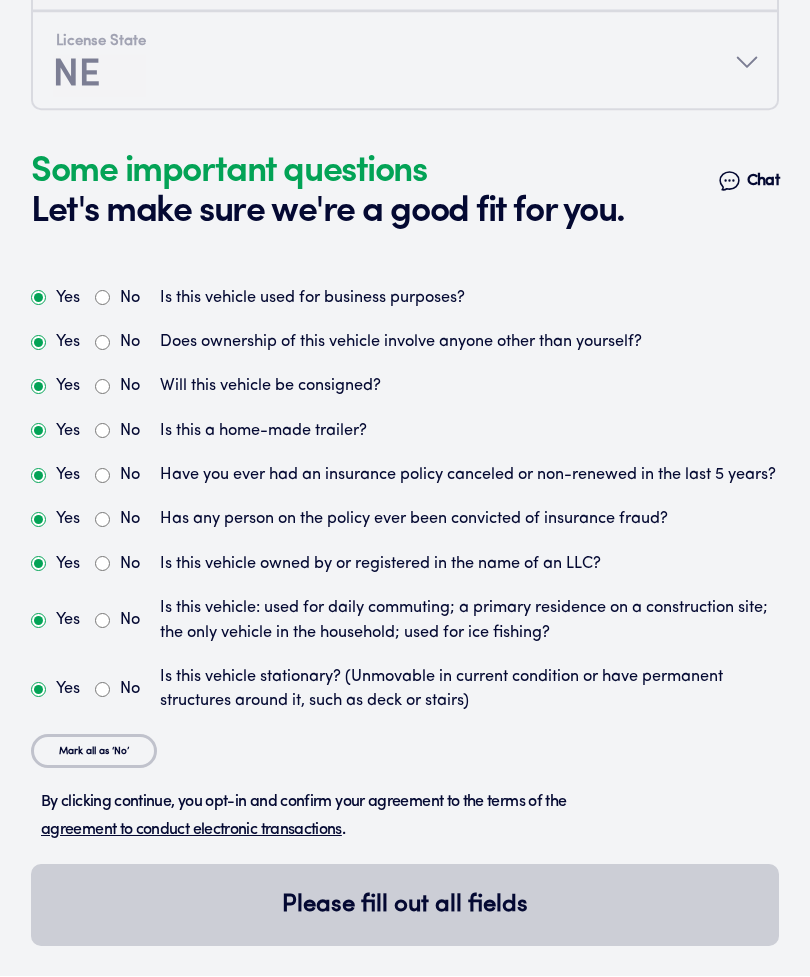 scroll, scrollTop: 6526, scrollLeft: 0, axis: vertical 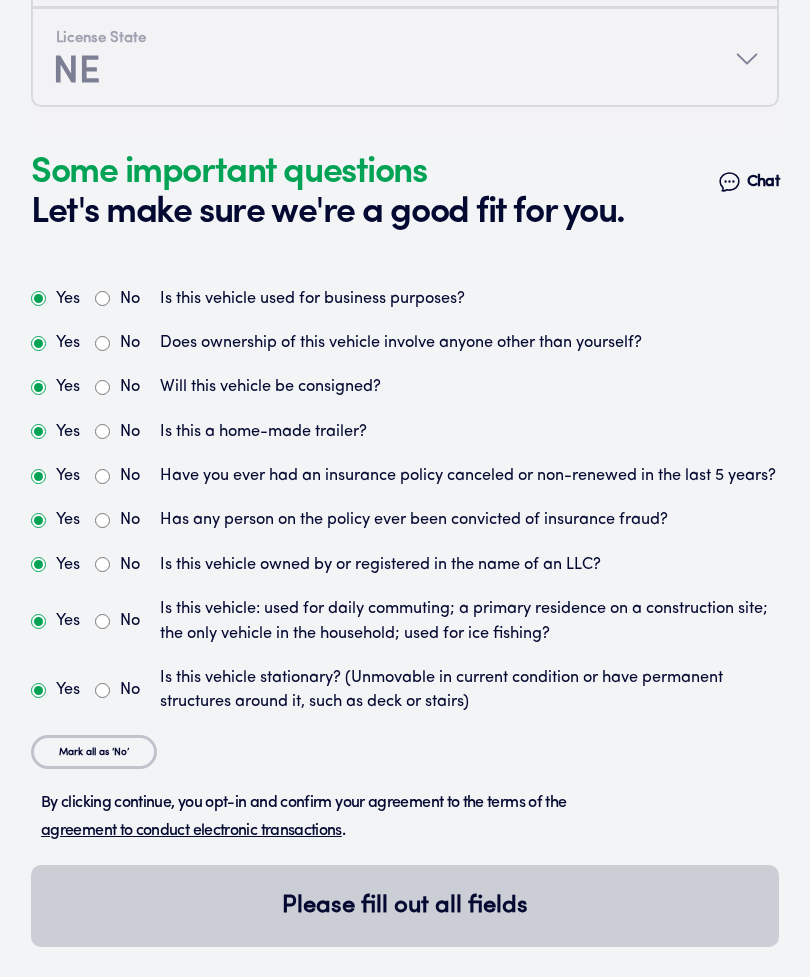 click on "No" at bounding box center [102, 298] 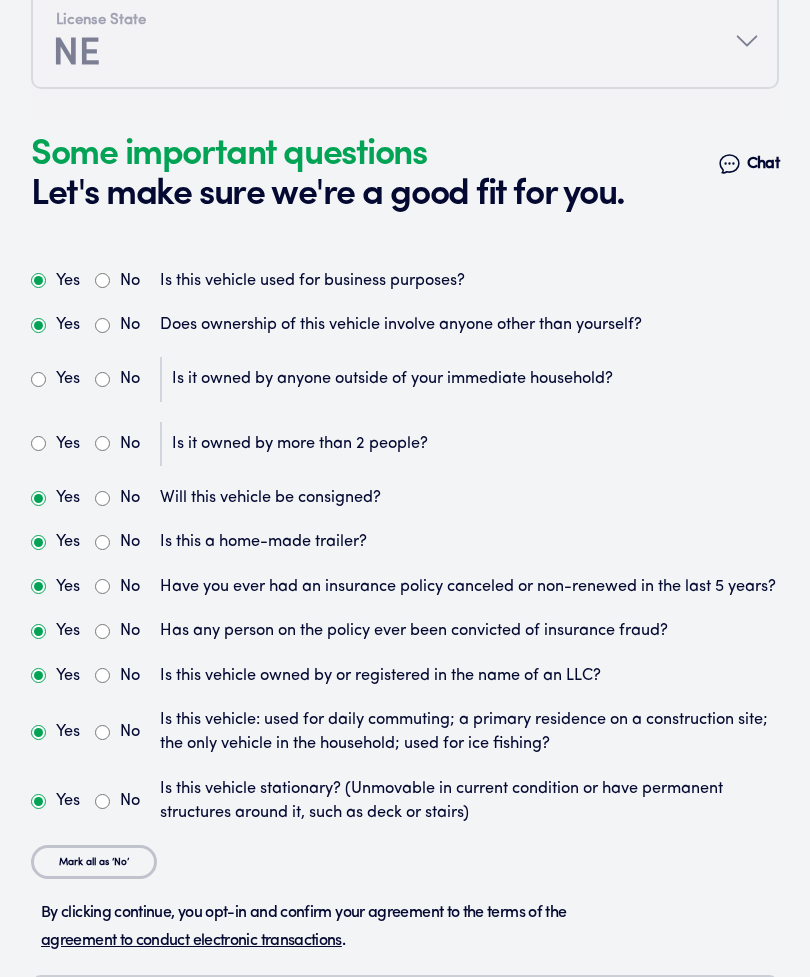 click on "No" at bounding box center [102, 379] 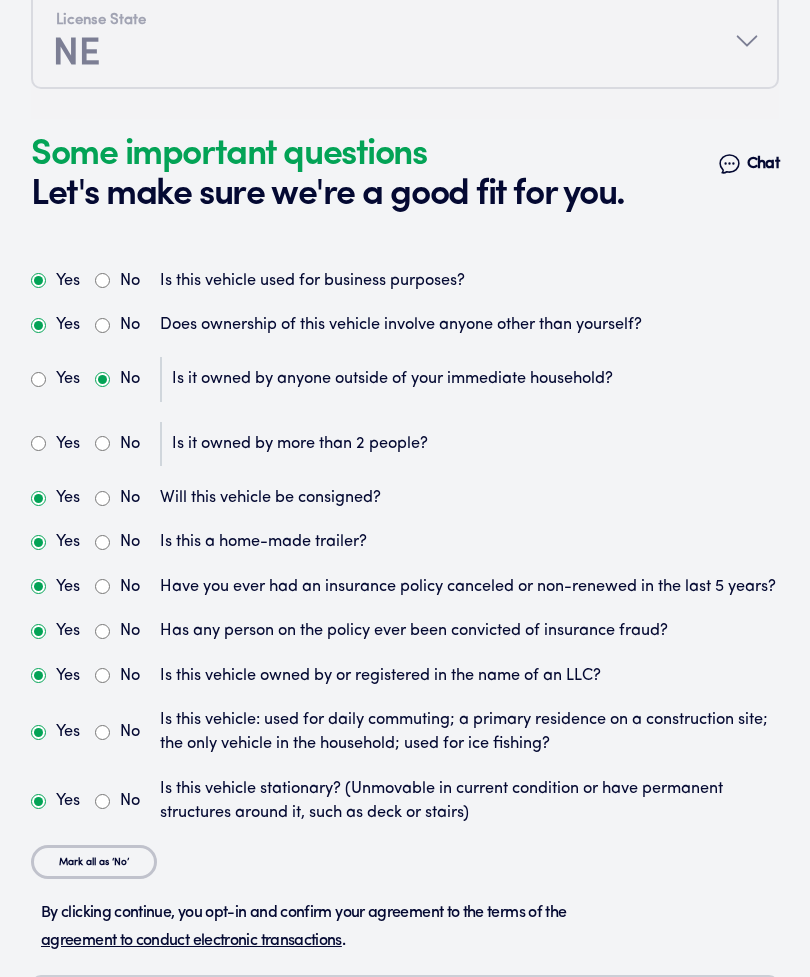 radio on "true" 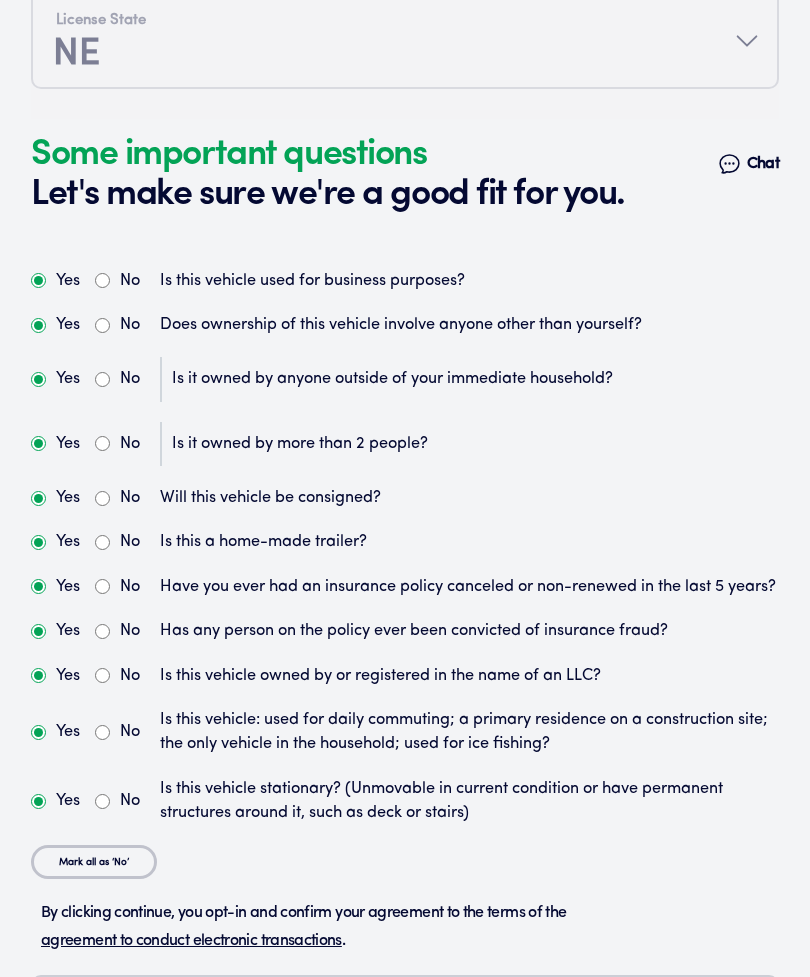 click on "Yes" at bounding box center [55, 444] 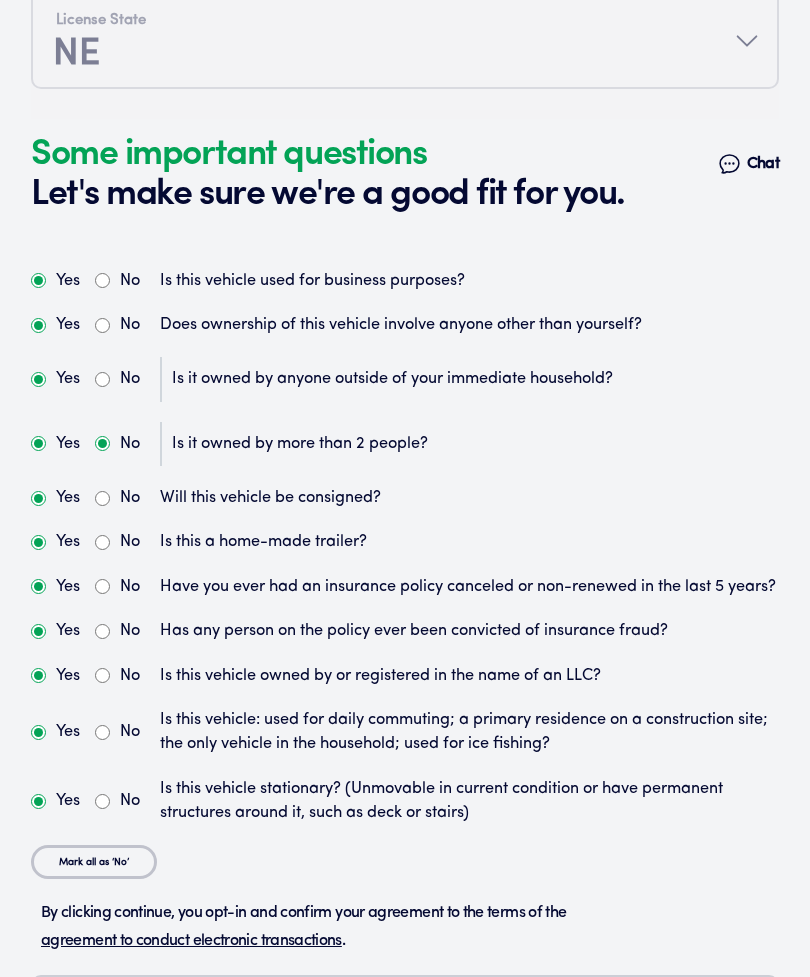 radio on "false" 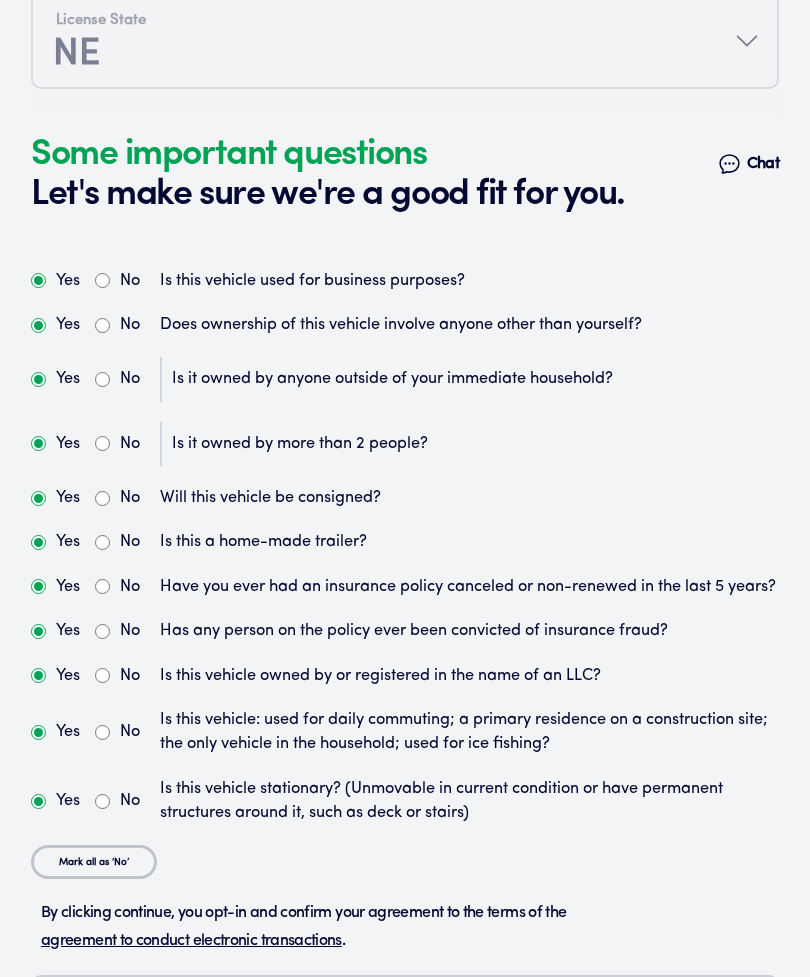 click on "No" at bounding box center (102, 498) 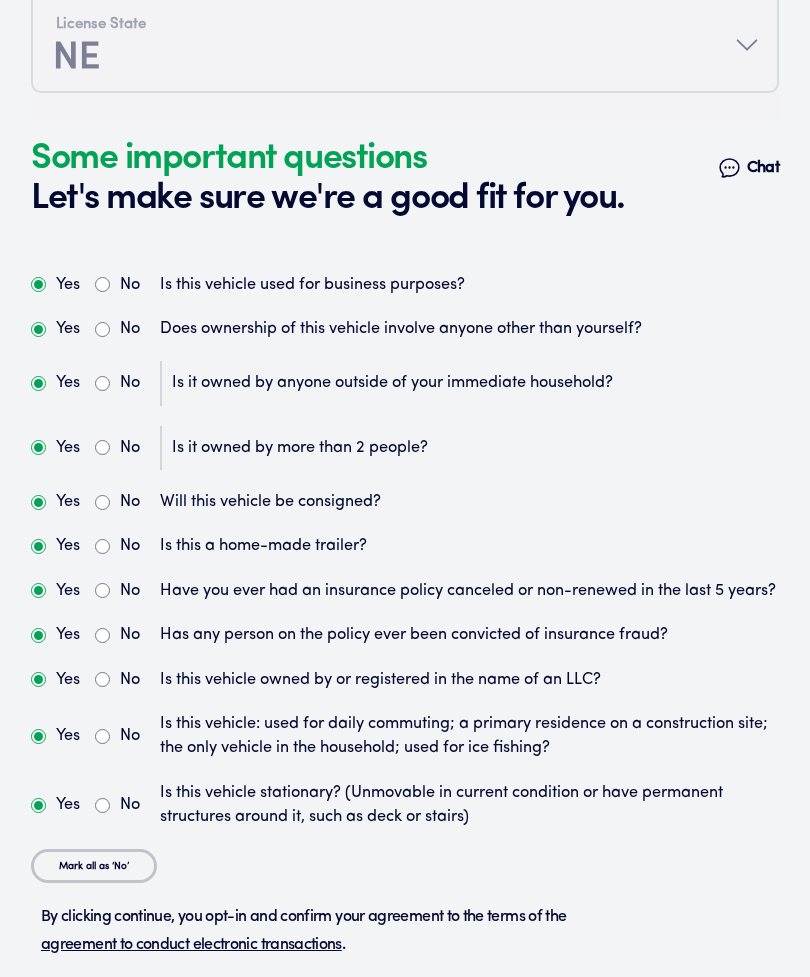 scroll, scrollTop: 6521, scrollLeft: 0, axis: vertical 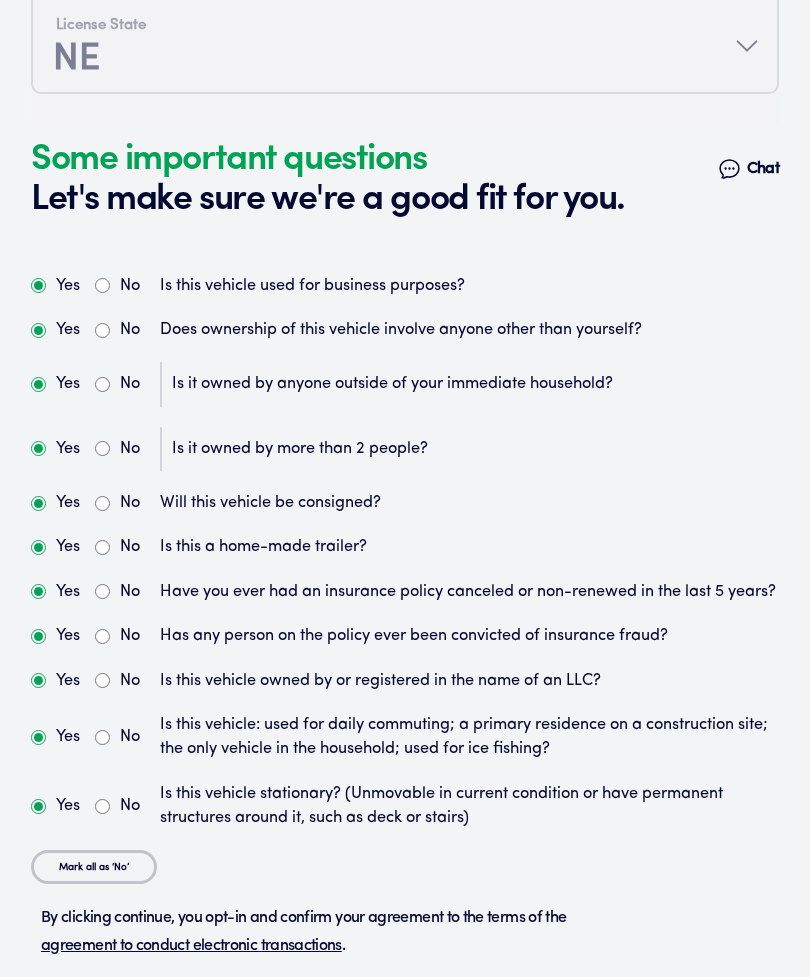 click on "No" at bounding box center [102, 547] 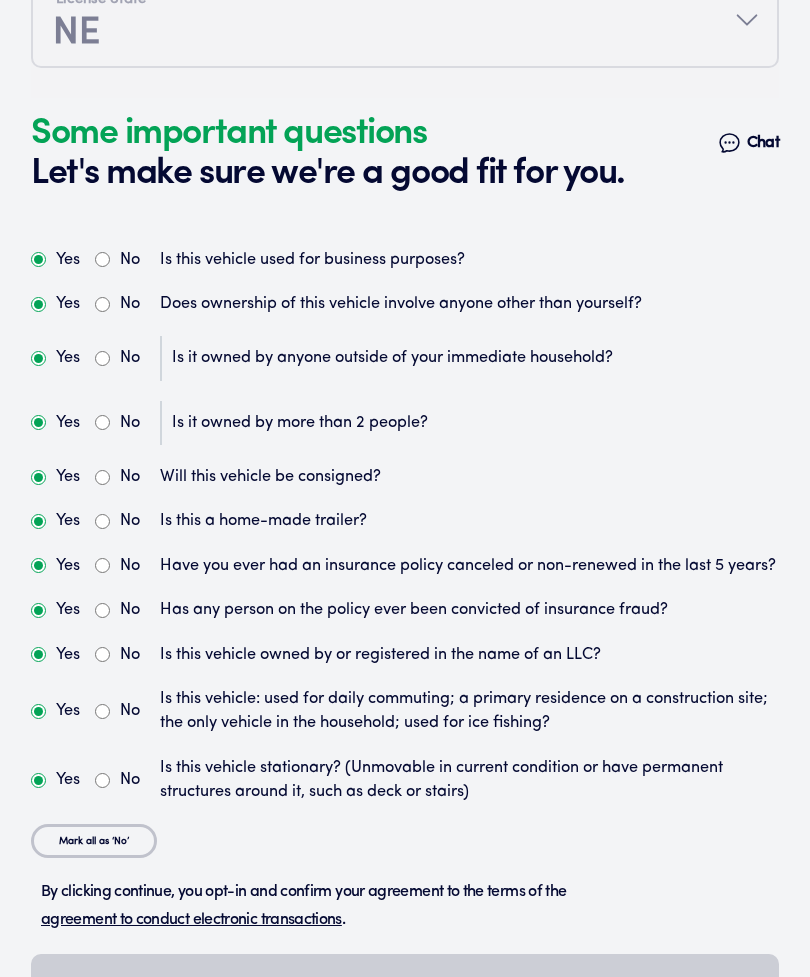 scroll, scrollTop: 6559, scrollLeft: 0, axis: vertical 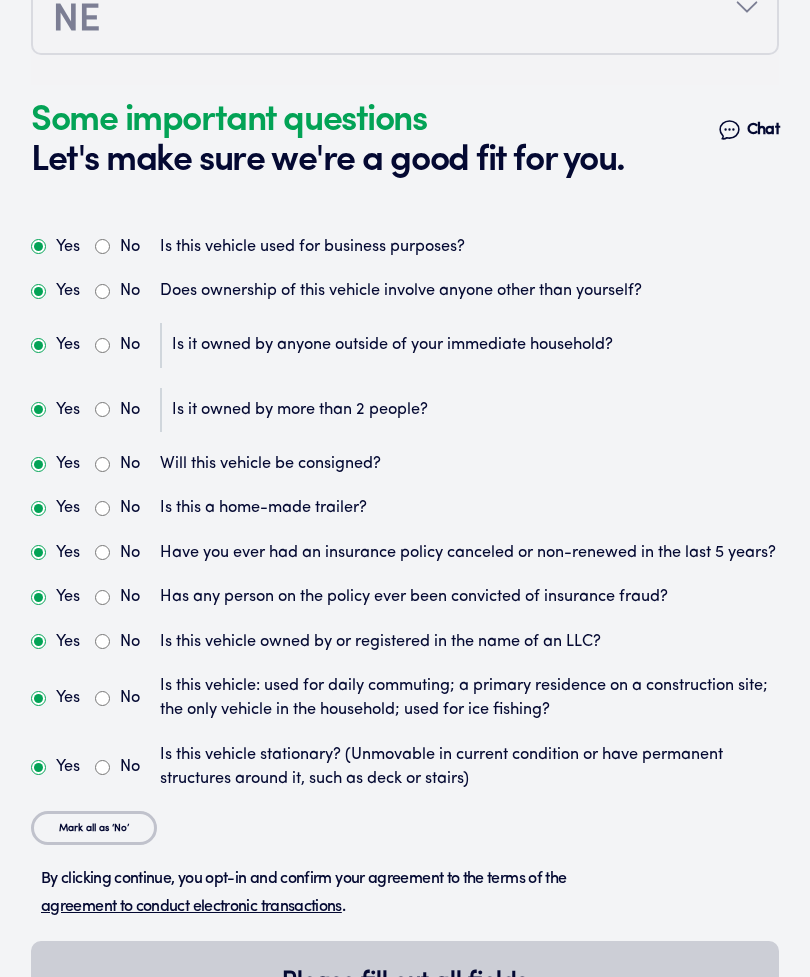 click on "No" at bounding box center (102, 553) 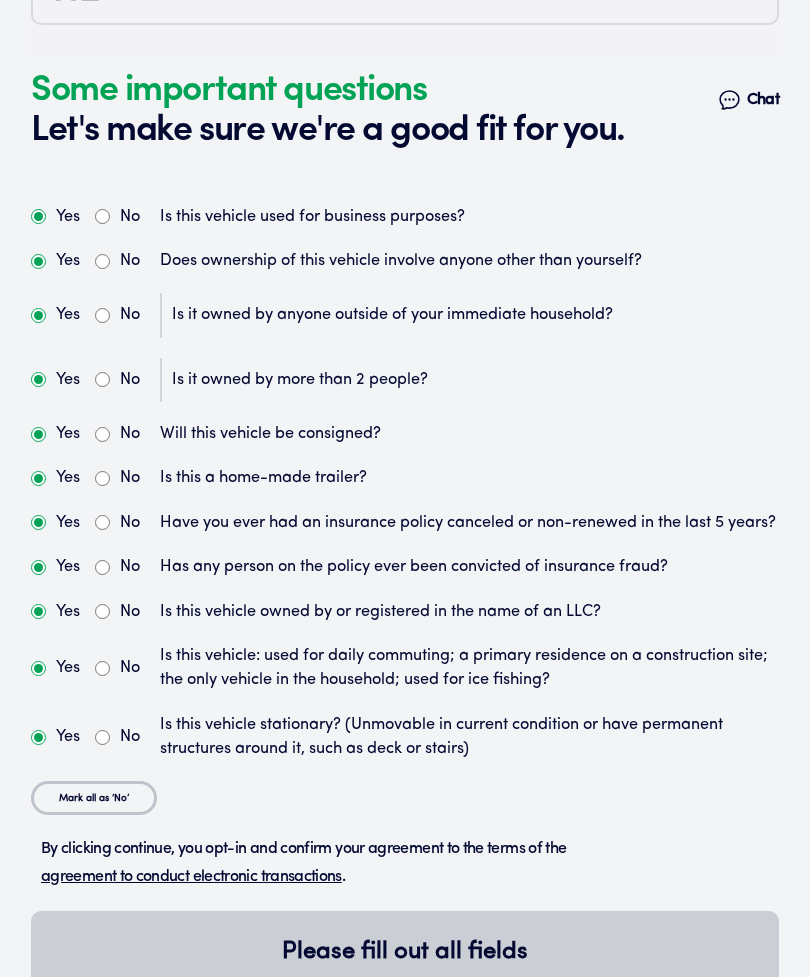click on "No" at bounding box center [102, 567] 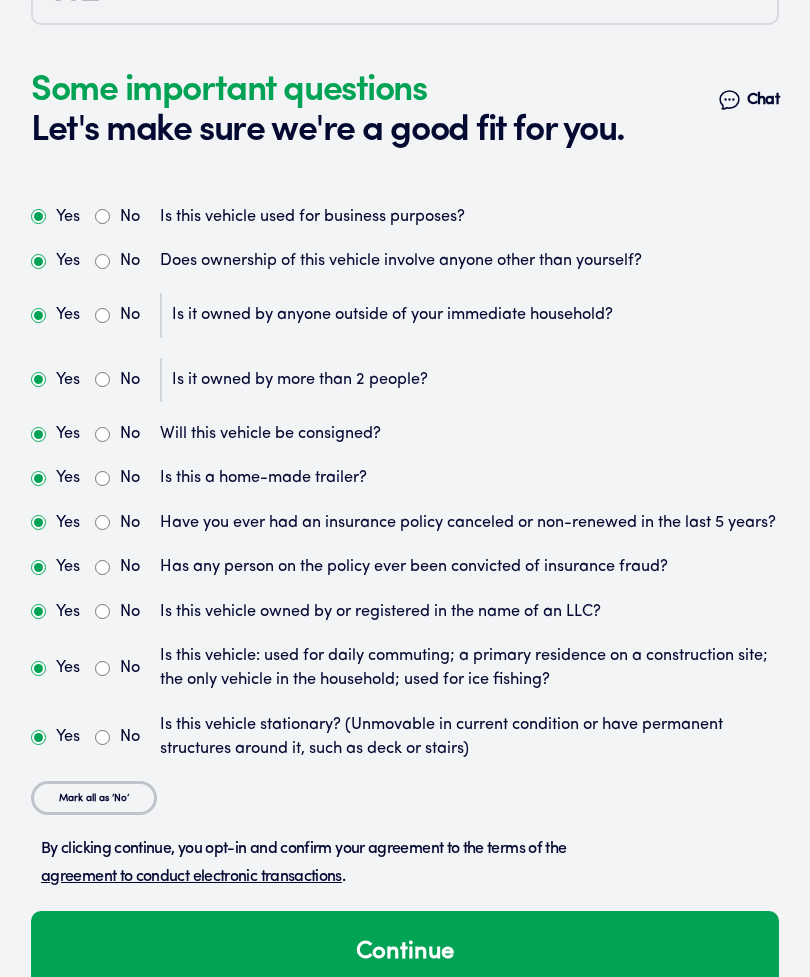 click on "Continue" at bounding box center (405, 952) 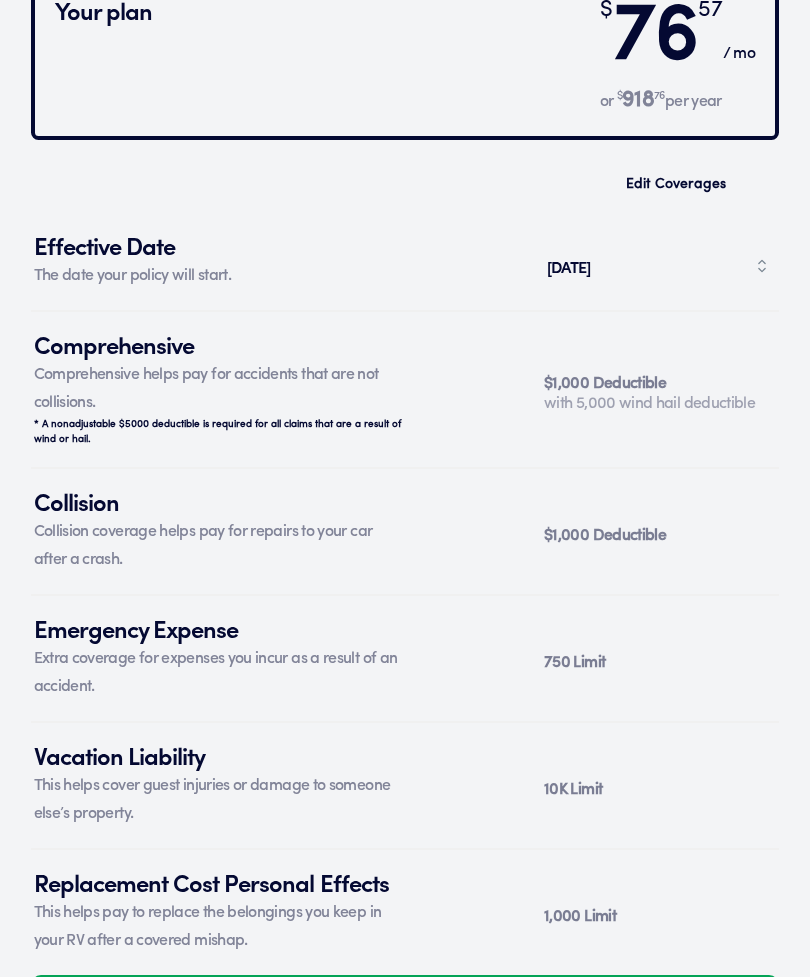 scroll, scrollTop: 7751, scrollLeft: 0, axis: vertical 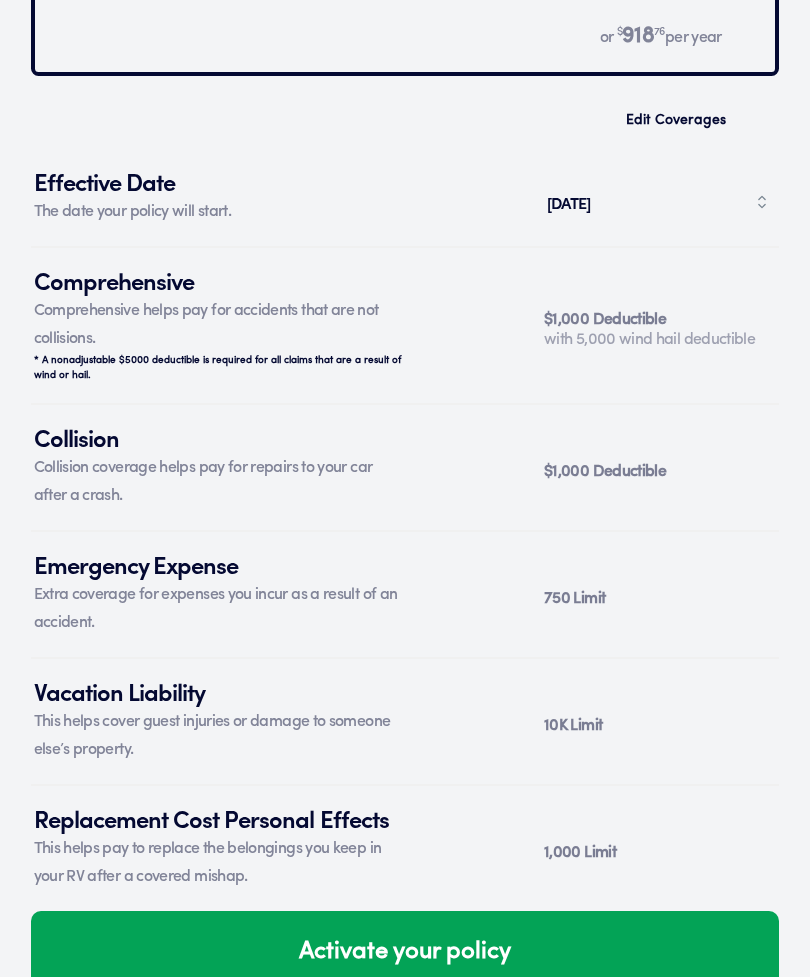 click on "Emergency Expense" at bounding box center (220, 564) 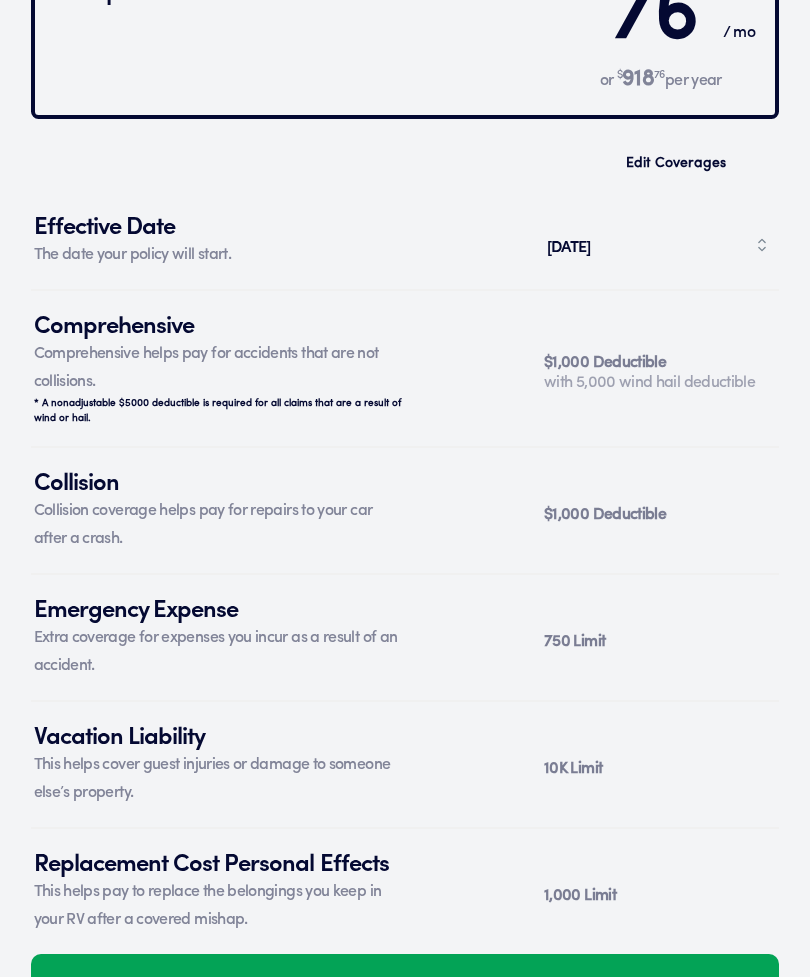 scroll, scrollTop: 7751, scrollLeft: 0, axis: vertical 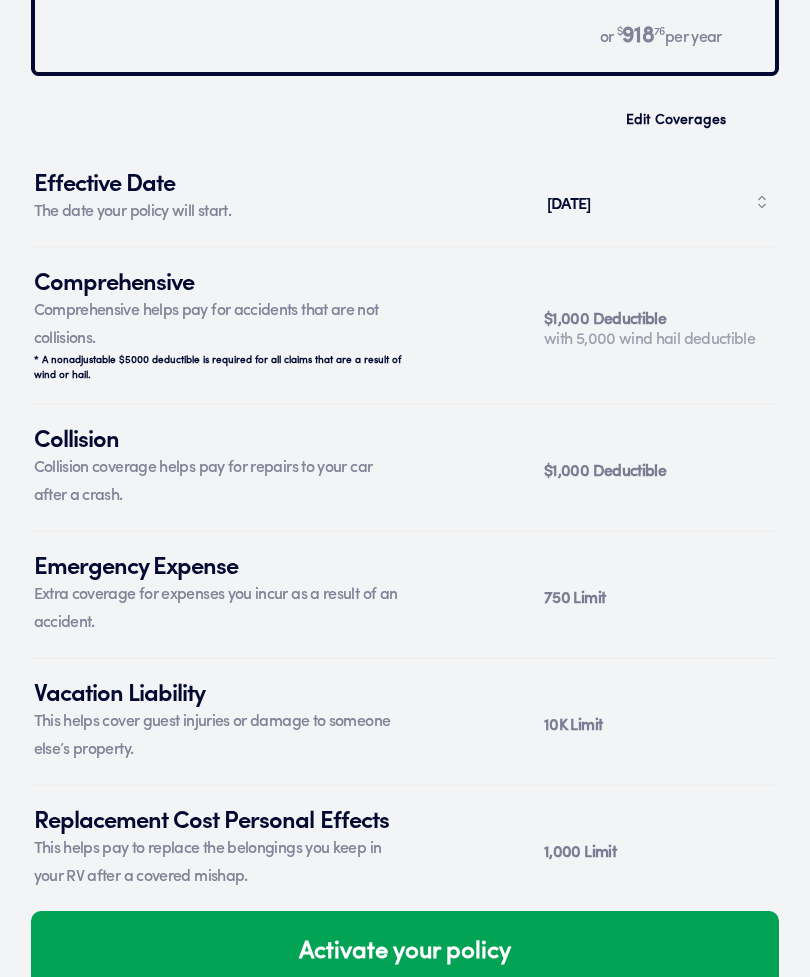 click on "Emergency Expense" at bounding box center [220, 564] 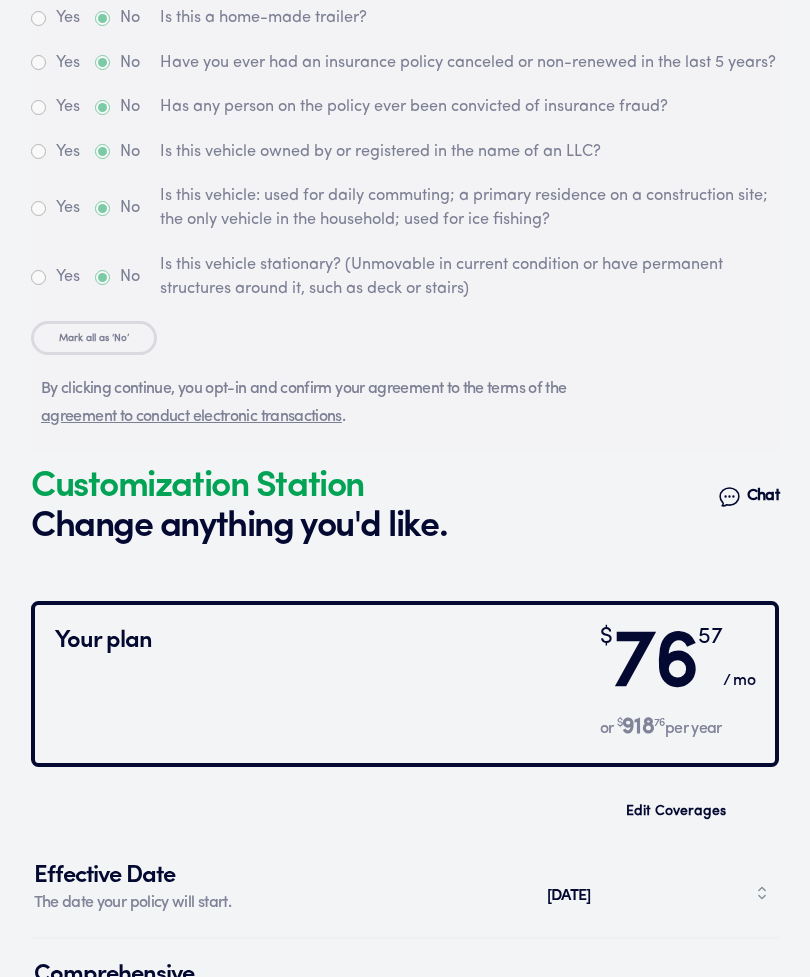 scroll, scrollTop: 7180, scrollLeft: 0, axis: vertical 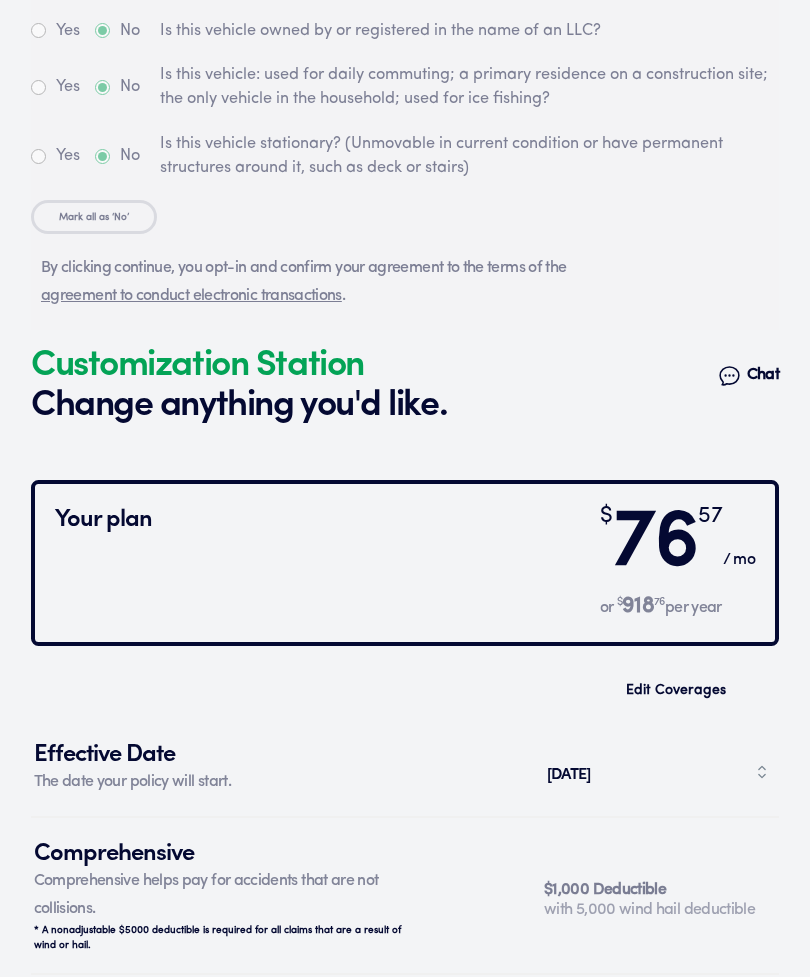 click on "Customization Station" at bounding box center [239, 361] 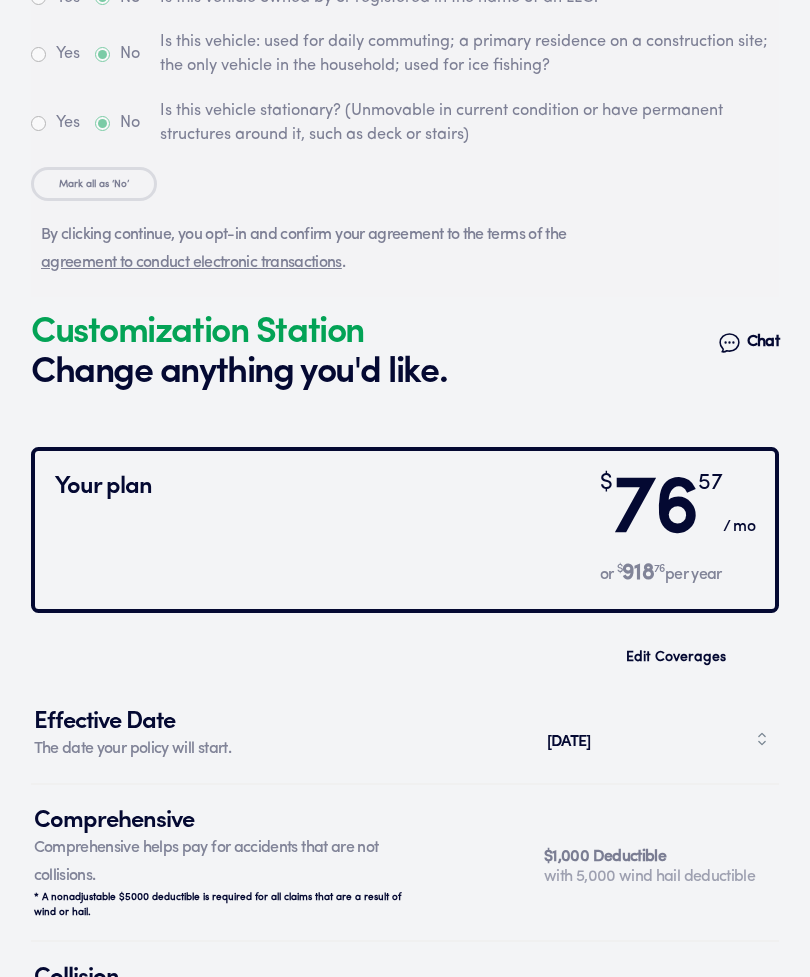 scroll, scrollTop: 7263, scrollLeft: 0, axis: vertical 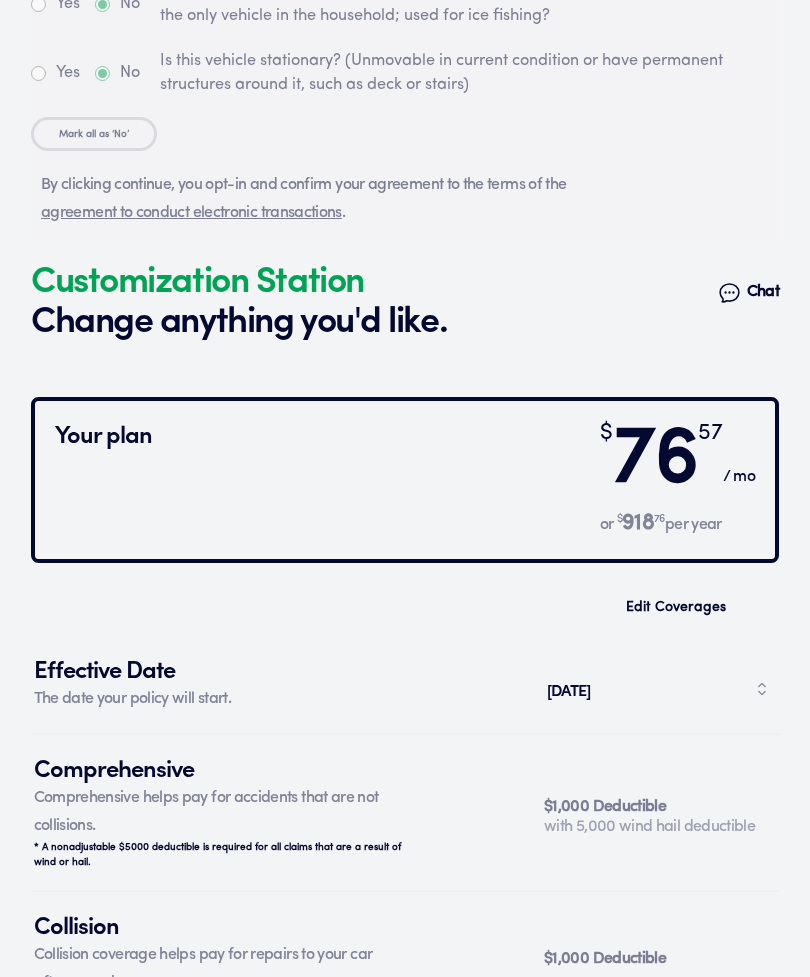 click on "76" at bounding box center (655, 462) 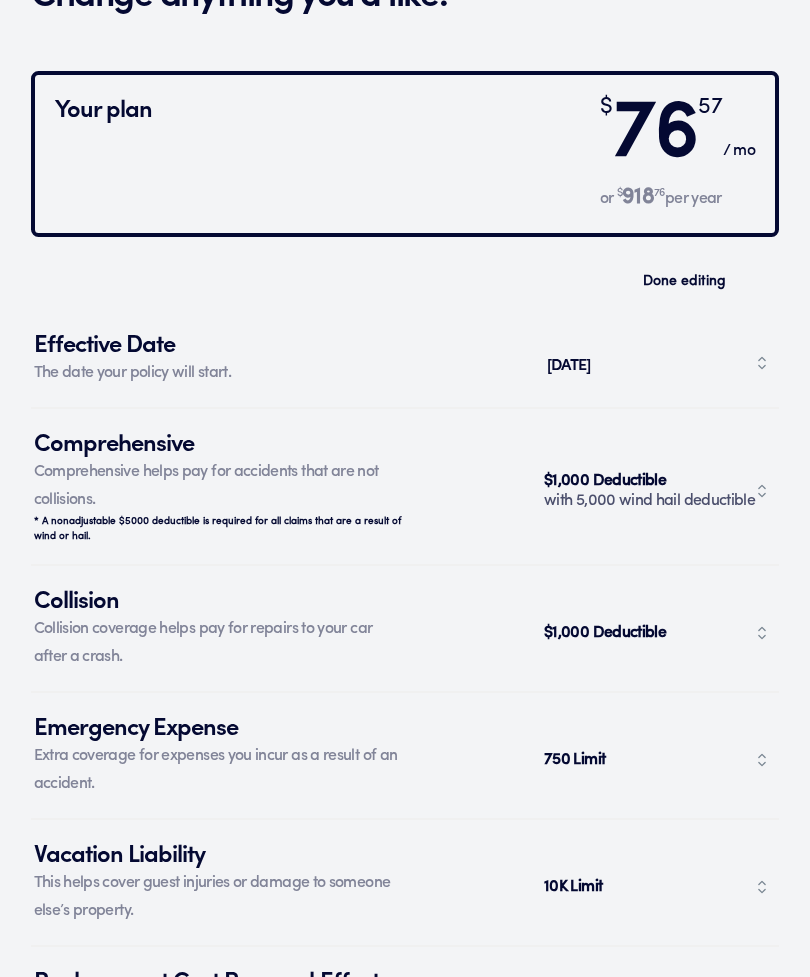 scroll, scrollTop: 7654, scrollLeft: 0, axis: vertical 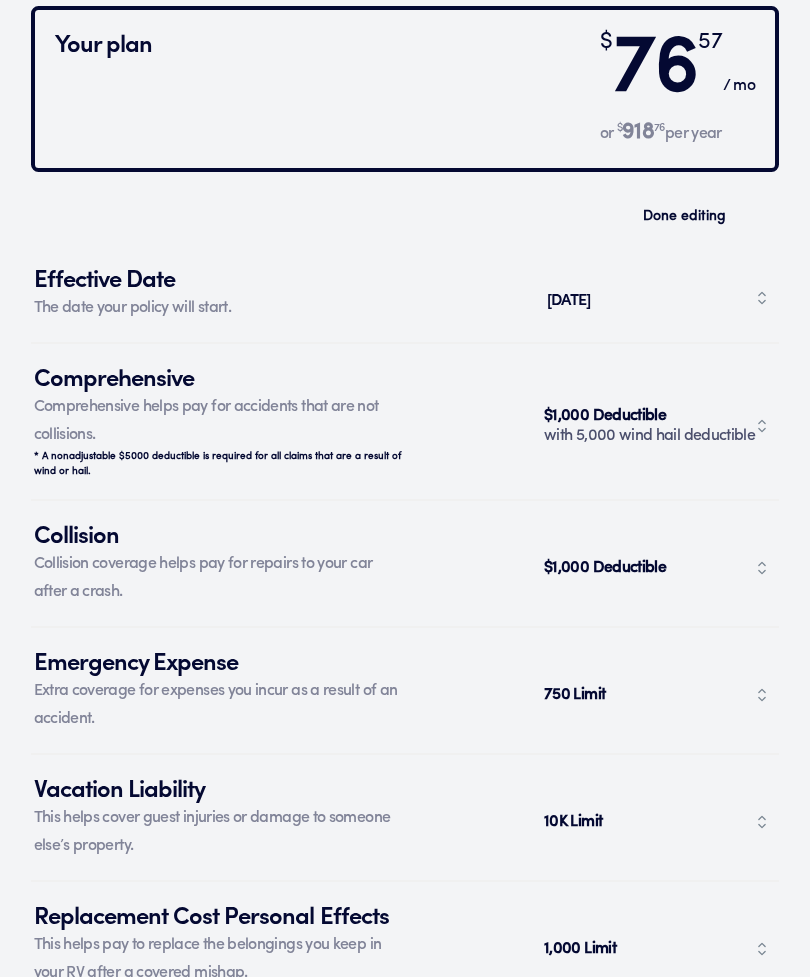 click on "[DATE]" at bounding box center [657, 299] 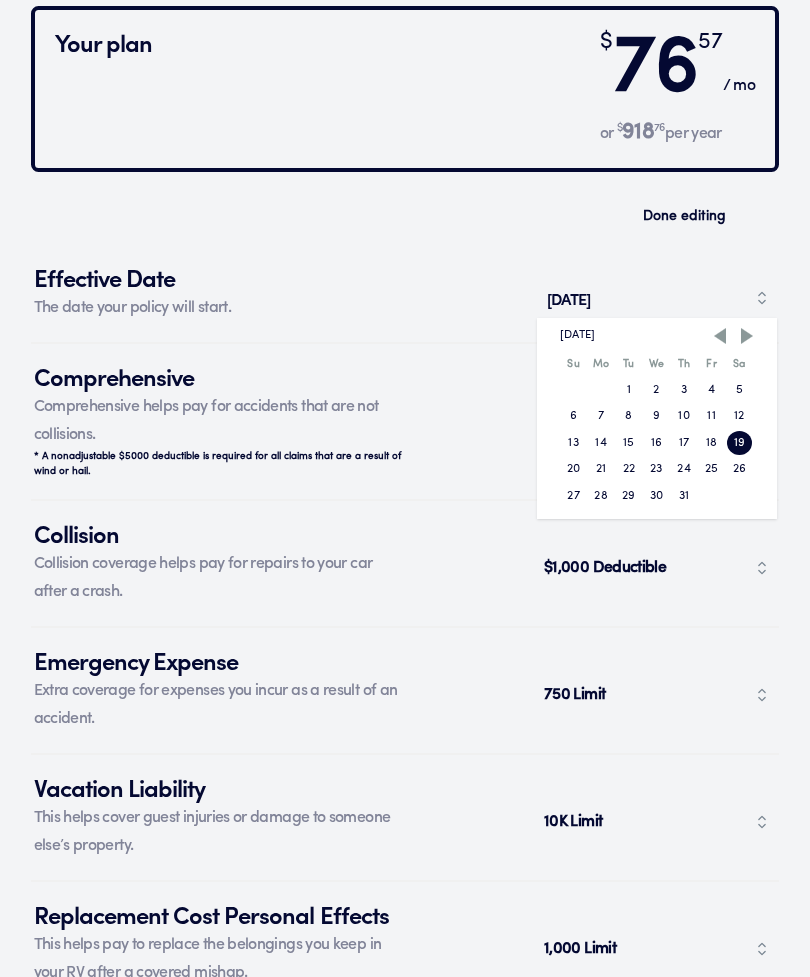 click on "25" at bounding box center (712, 469) 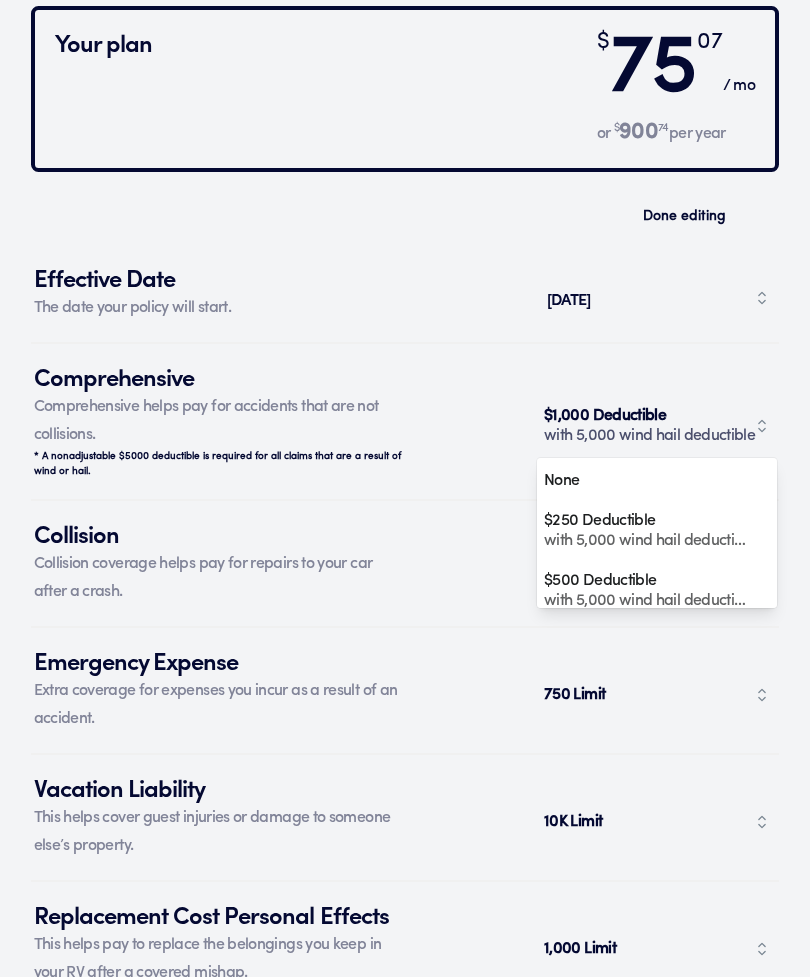click on "with 5,000 wind hail deductible" at bounding box center (652, 436) 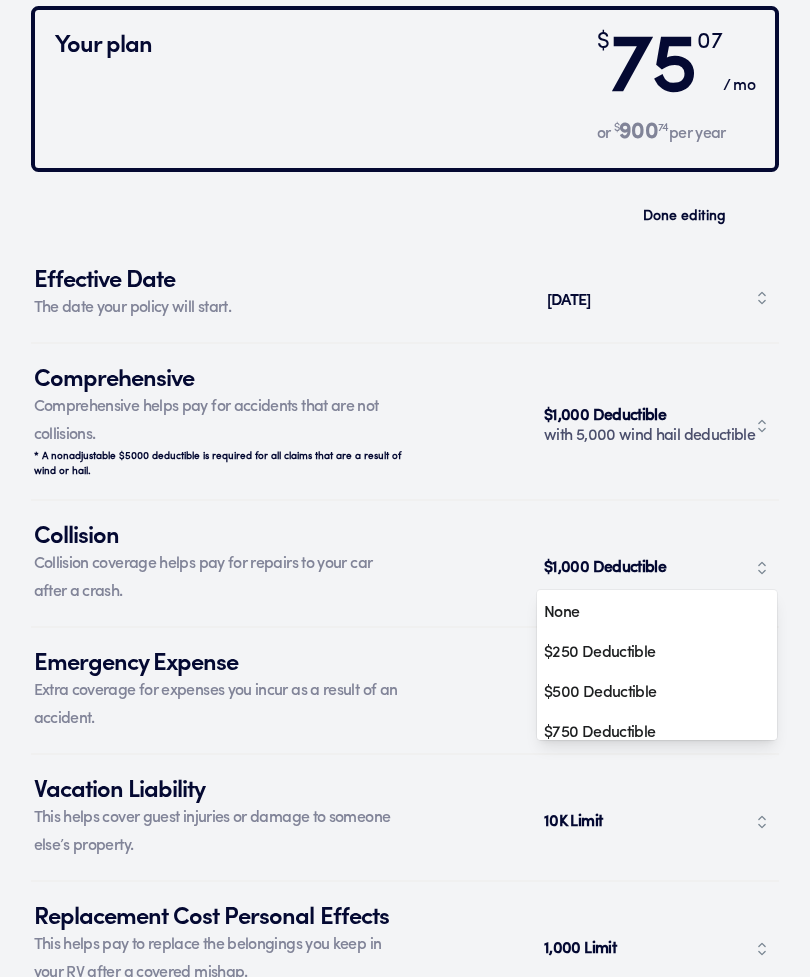 click on "$1,000 Deductible" at bounding box center (657, 568) 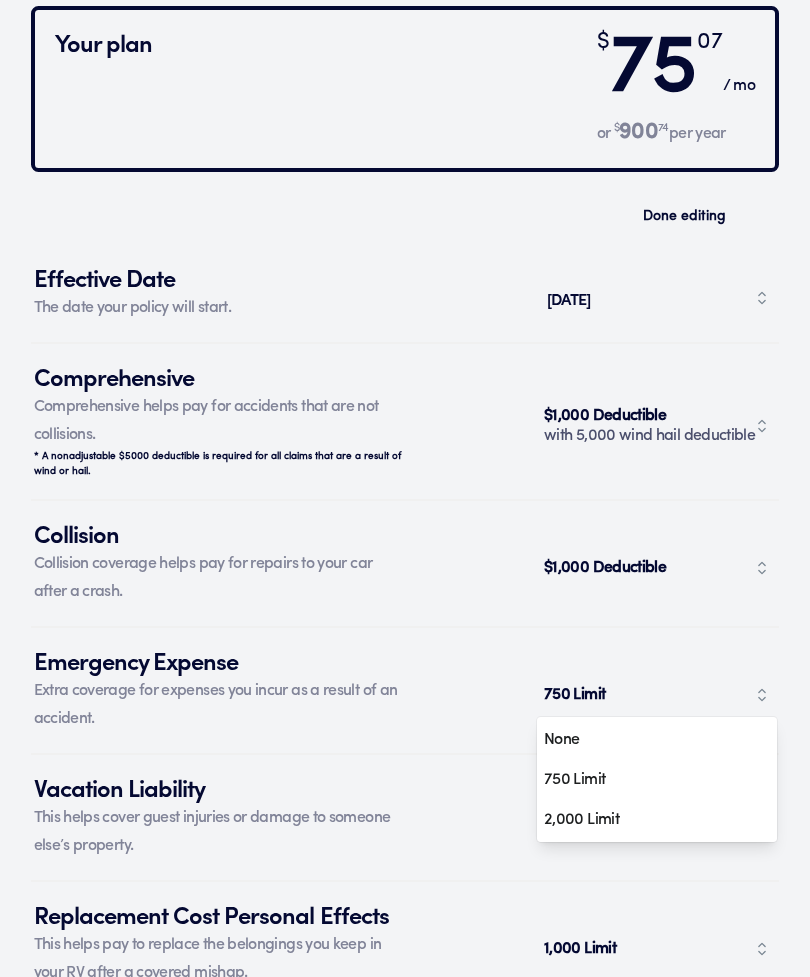 click on "None" at bounding box center (649, 740) 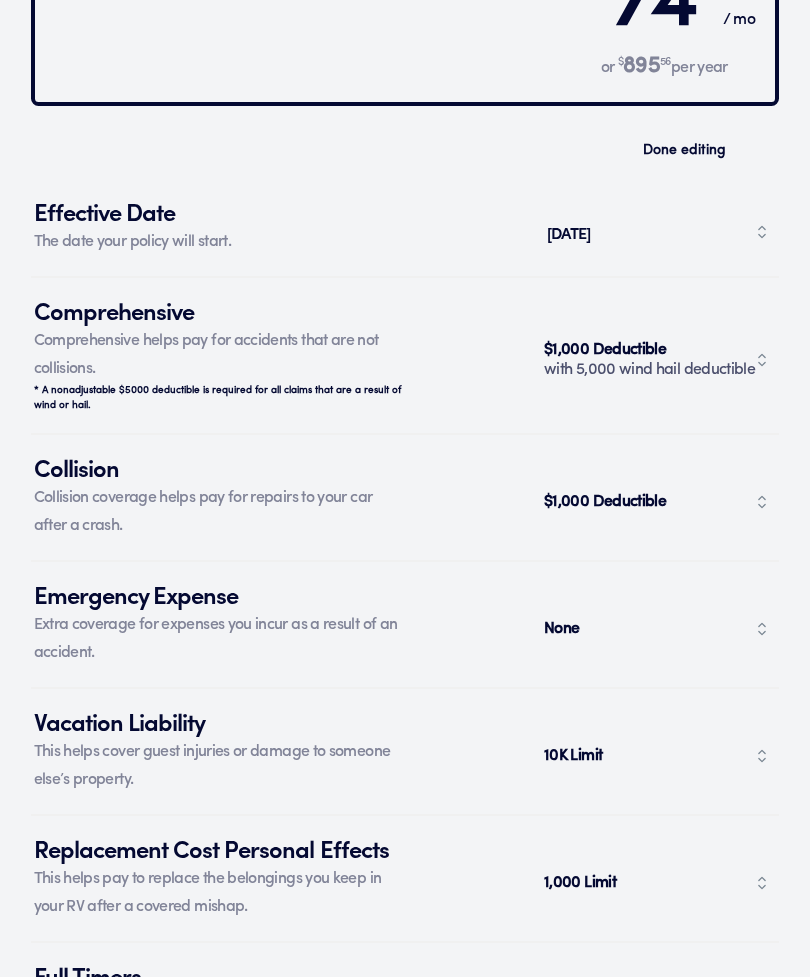 scroll, scrollTop: 7721, scrollLeft: 0, axis: vertical 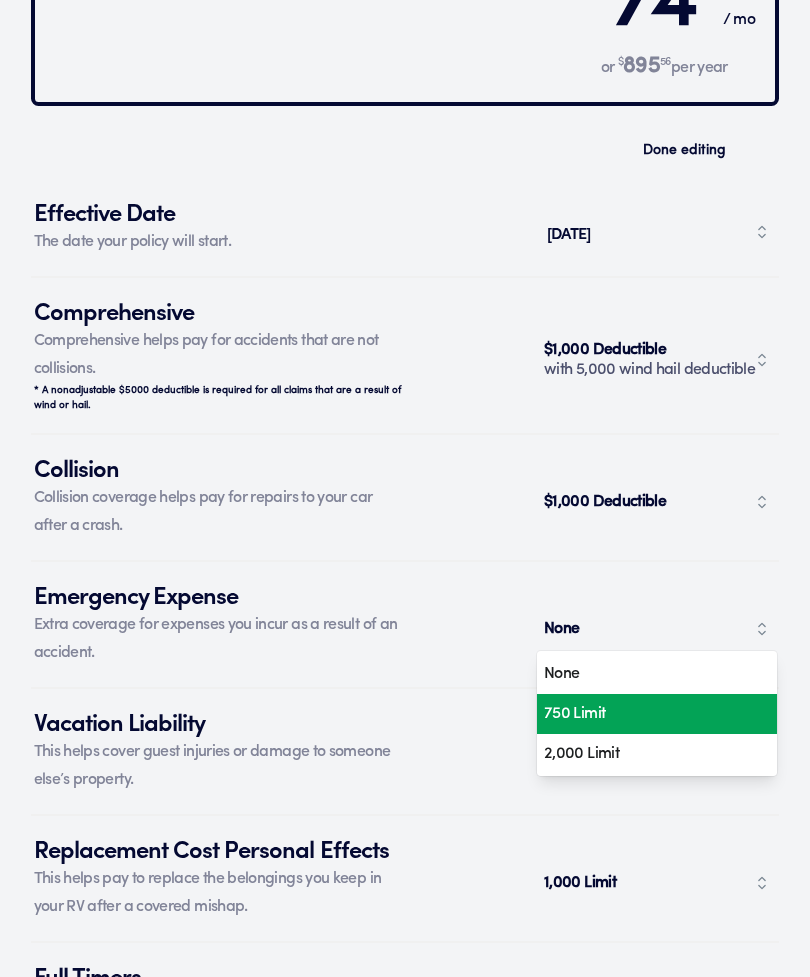 click on "750 Limit" at bounding box center (649, 714) 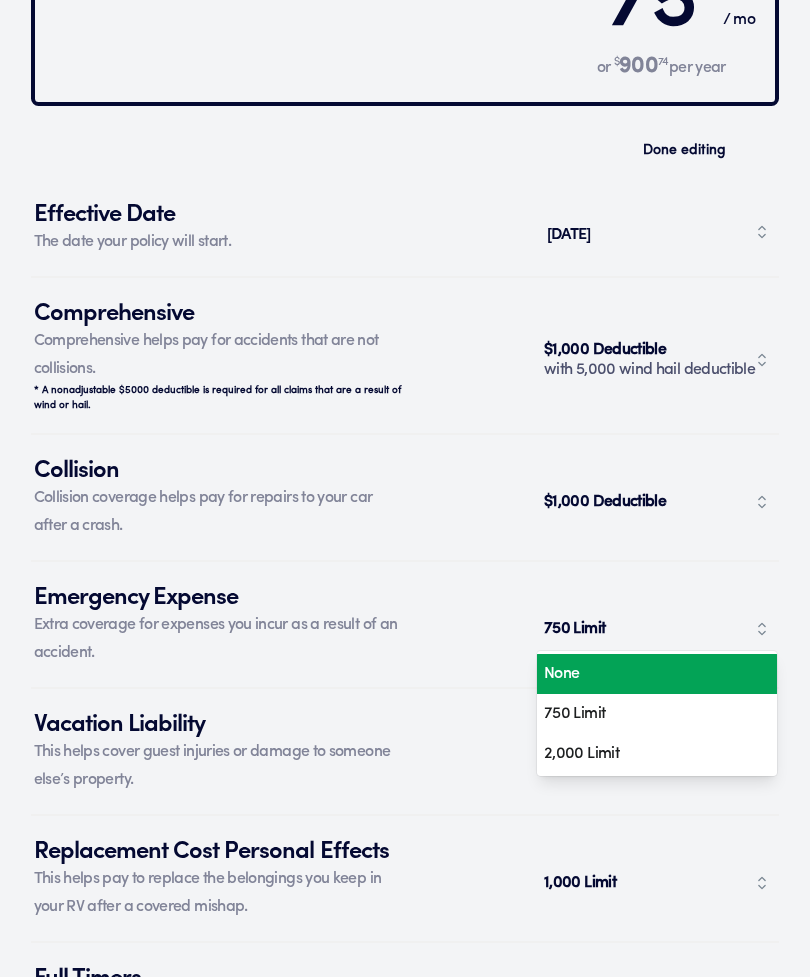 click on "None" at bounding box center [657, 674] 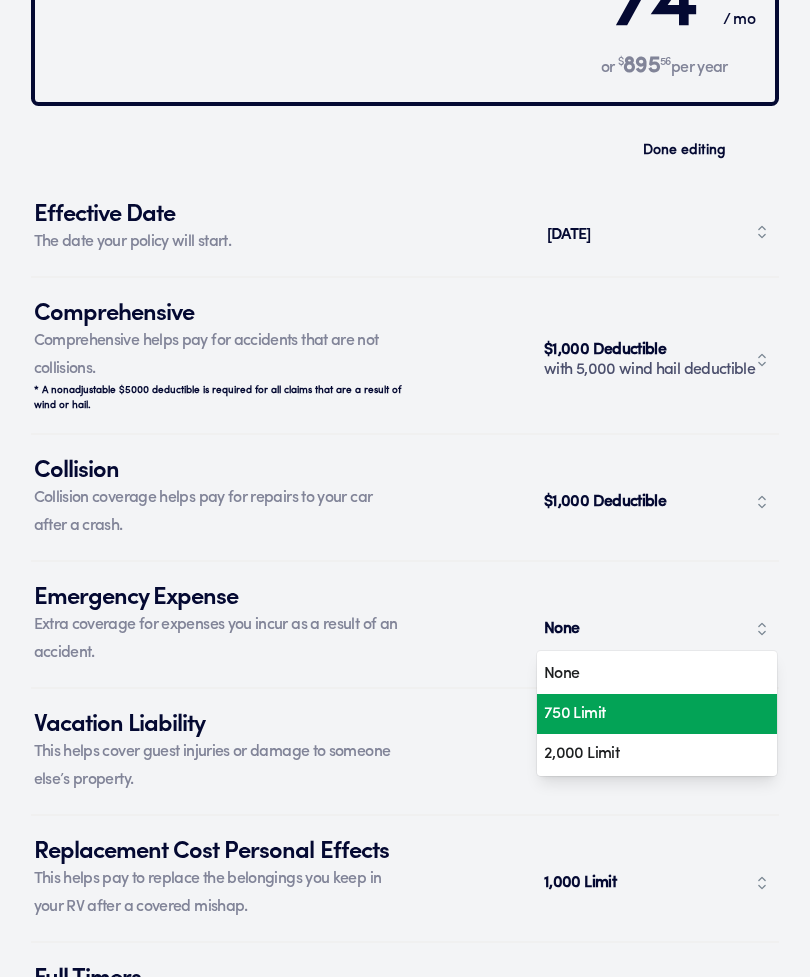 click on "750 Limit" at bounding box center [649, 714] 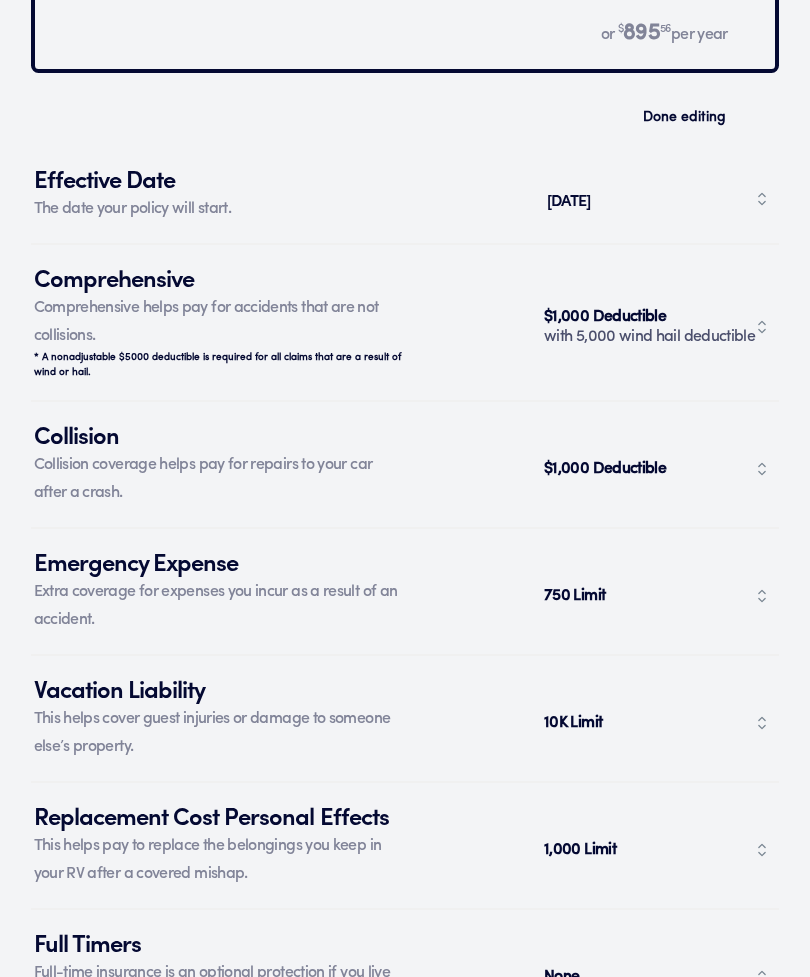 scroll, scrollTop: 7760, scrollLeft: 0, axis: vertical 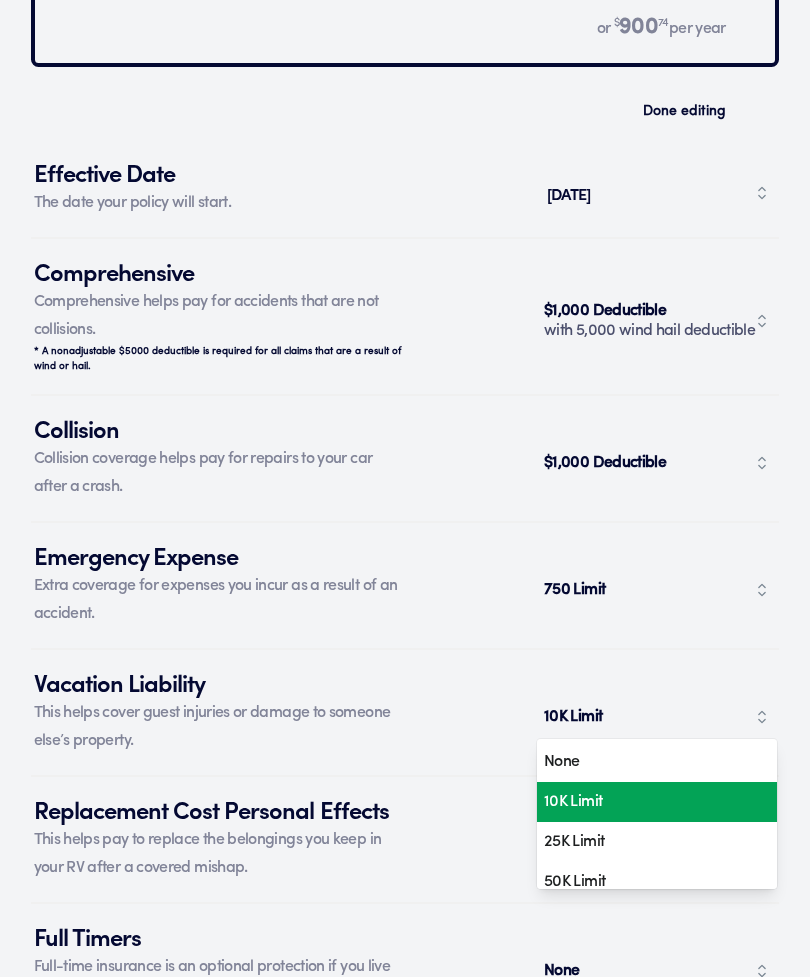 click on "10K Limit" at bounding box center (649, 802) 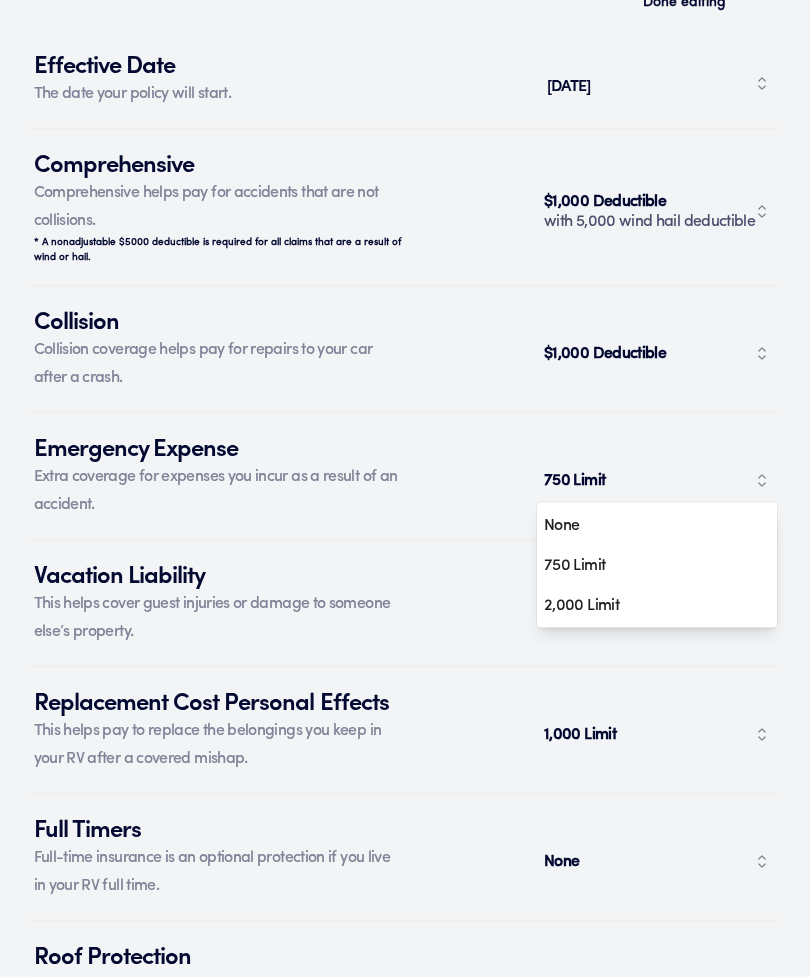 scroll, scrollTop: 7906, scrollLeft: 0, axis: vertical 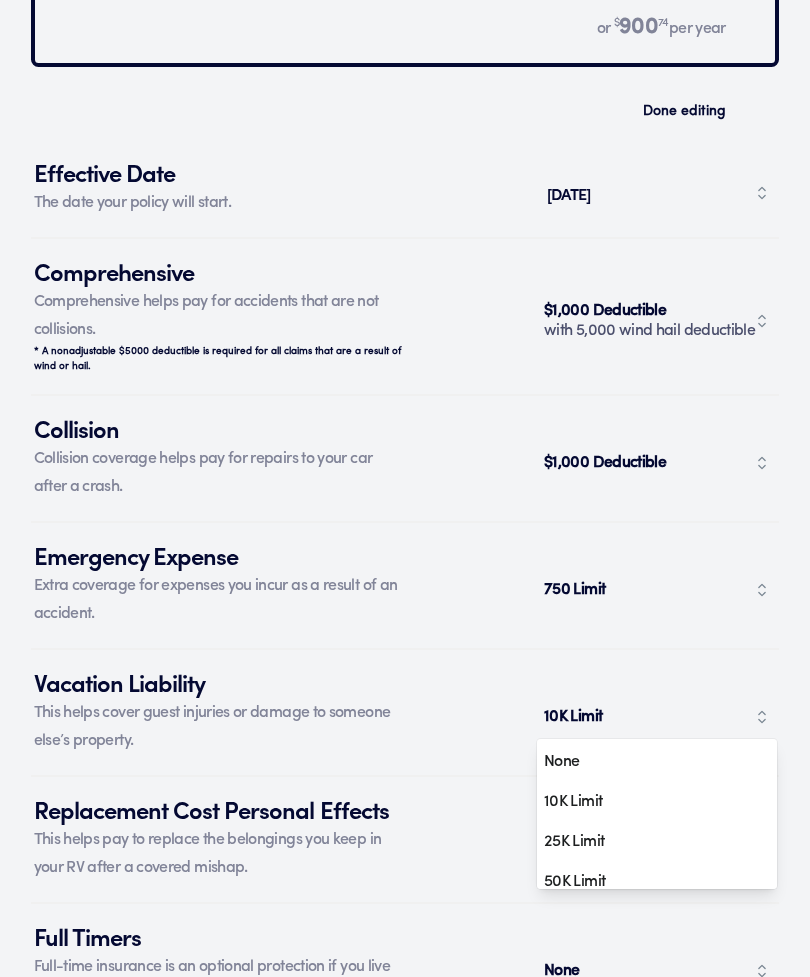 click on "10K Limit" at bounding box center (657, 717) 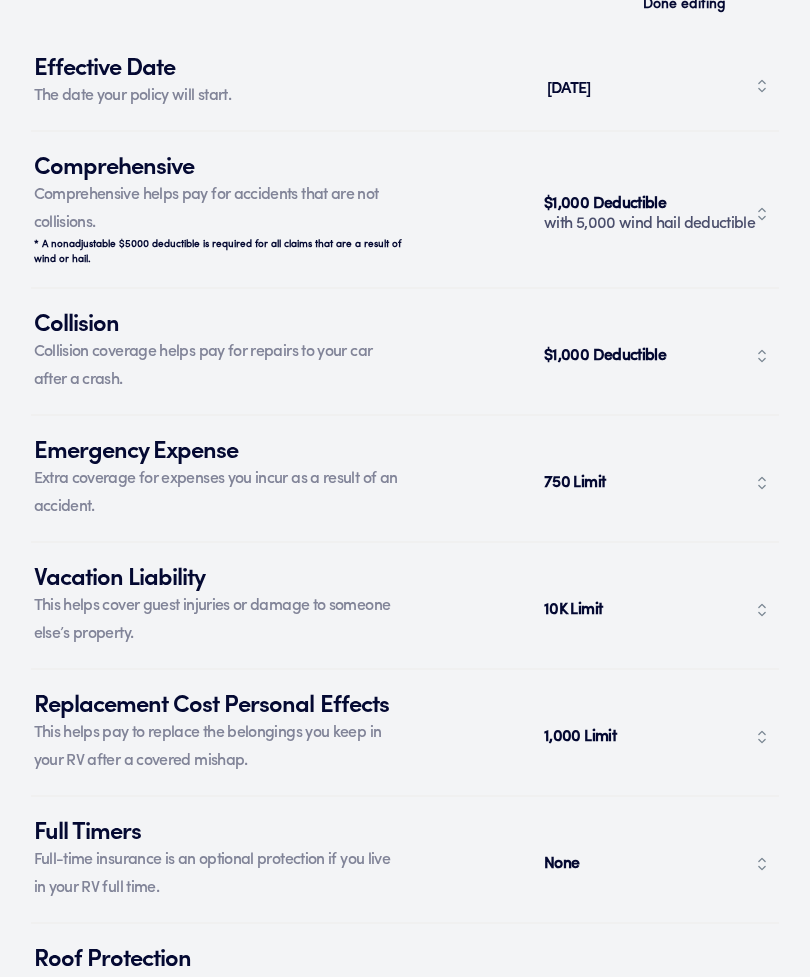 scroll, scrollTop: 7867, scrollLeft: 0, axis: vertical 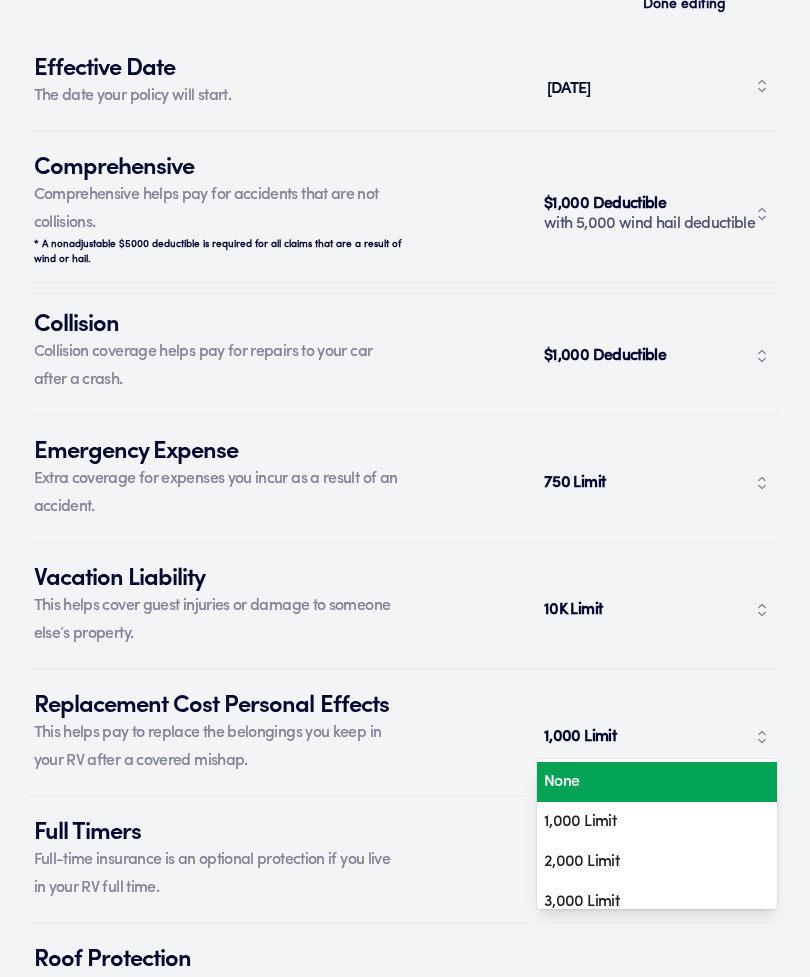 click on "None" at bounding box center [649, 782] 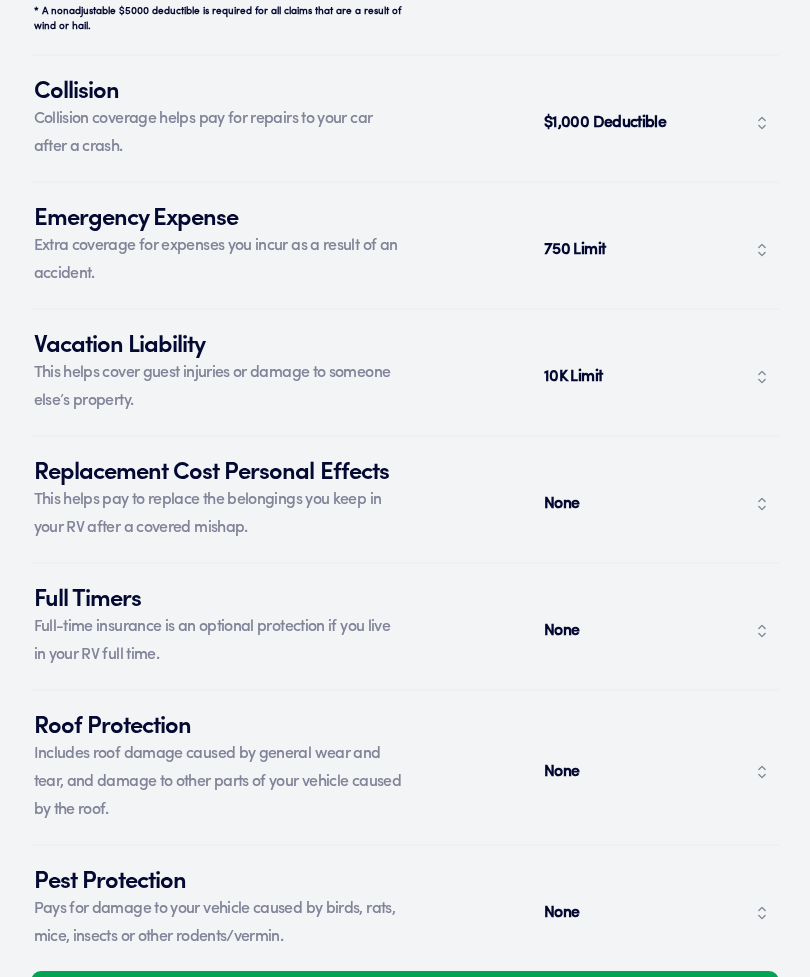 scroll, scrollTop: 8160, scrollLeft: 0, axis: vertical 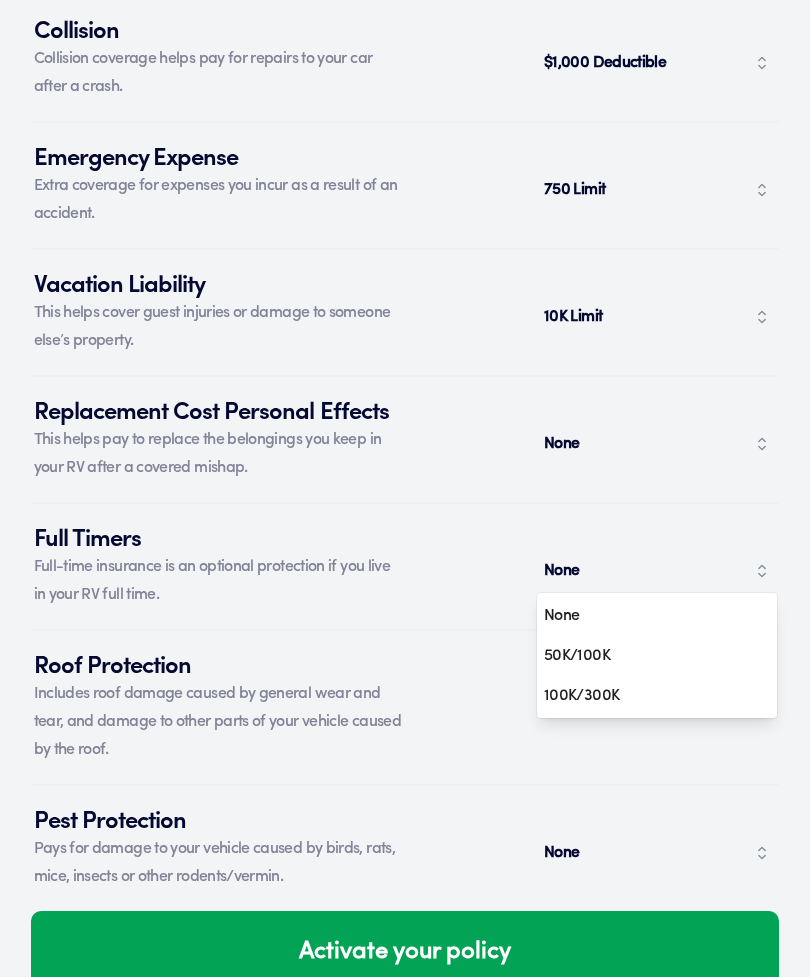 click on "None" at bounding box center (657, 571) 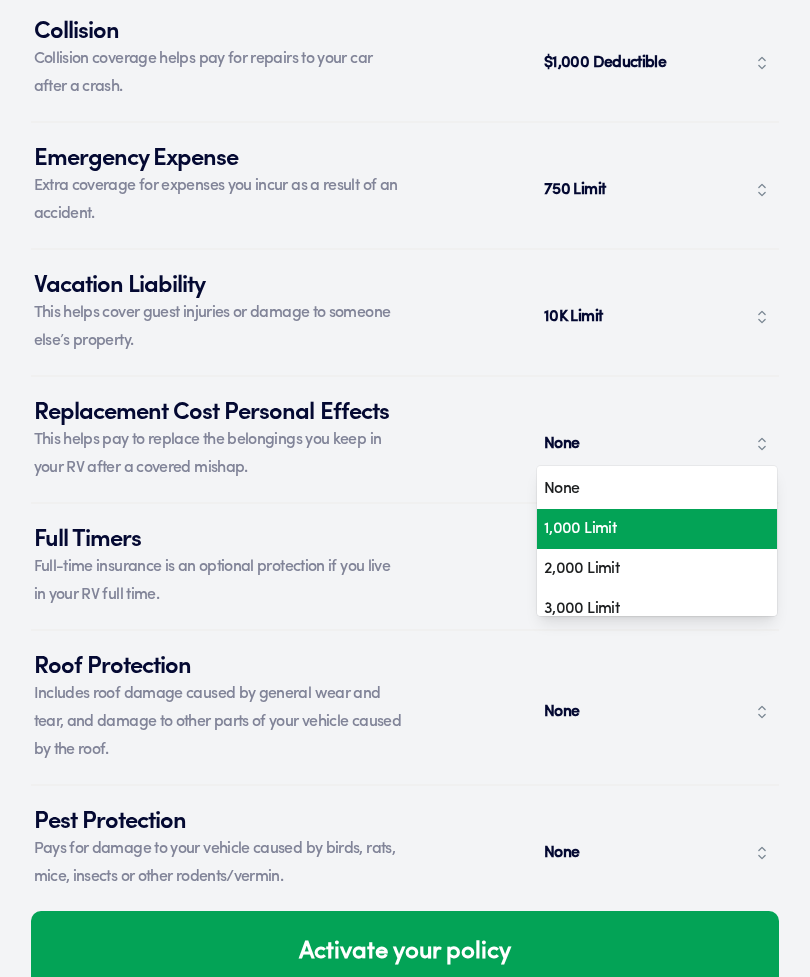 click on "1,000 Limit" at bounding box center [649, 529] 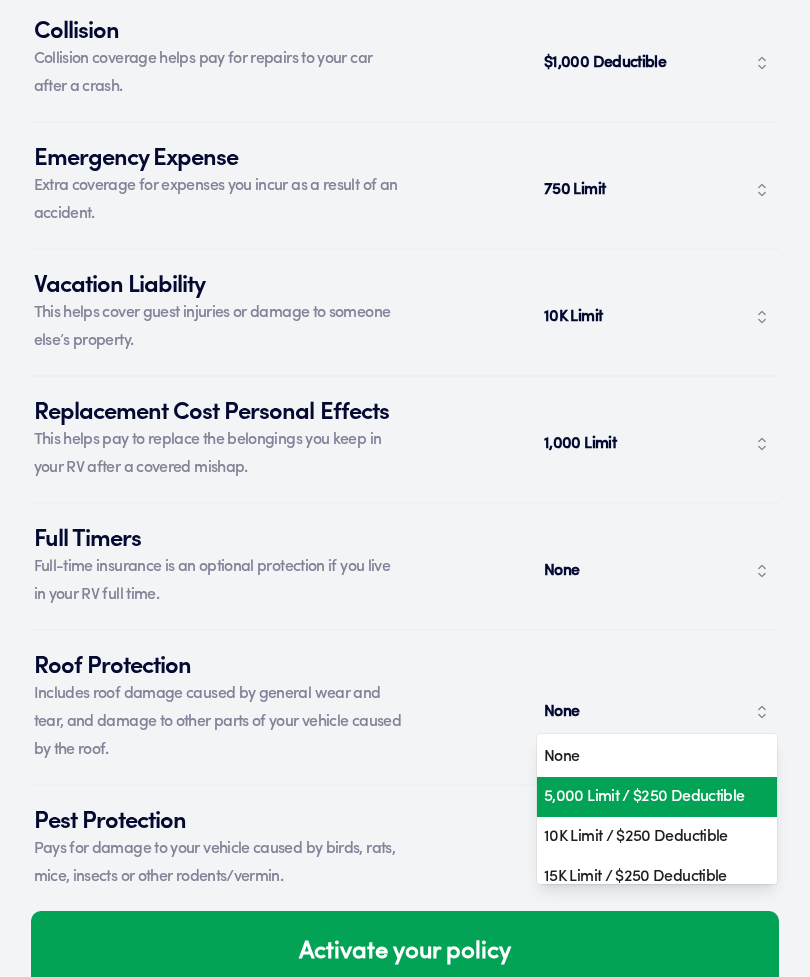 click on "5,000 Limit / $250 Deductible" at bounding box center [649, 797] 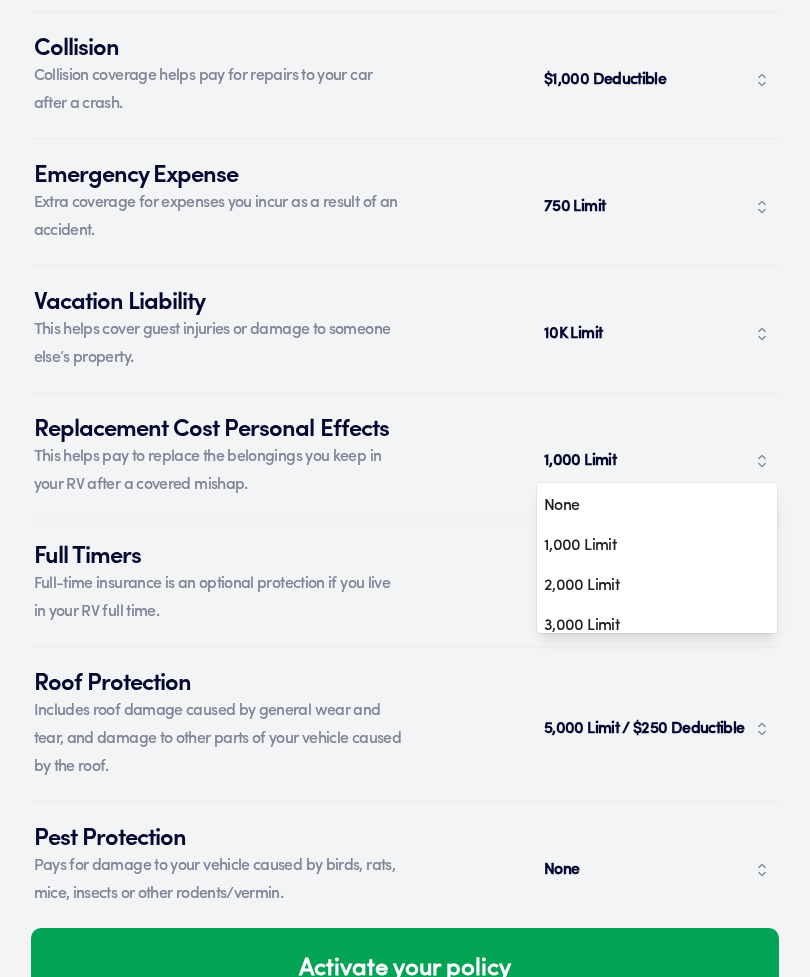 click on "5,000 Limit / $250 Deductible" at bounding box center (646, 729) 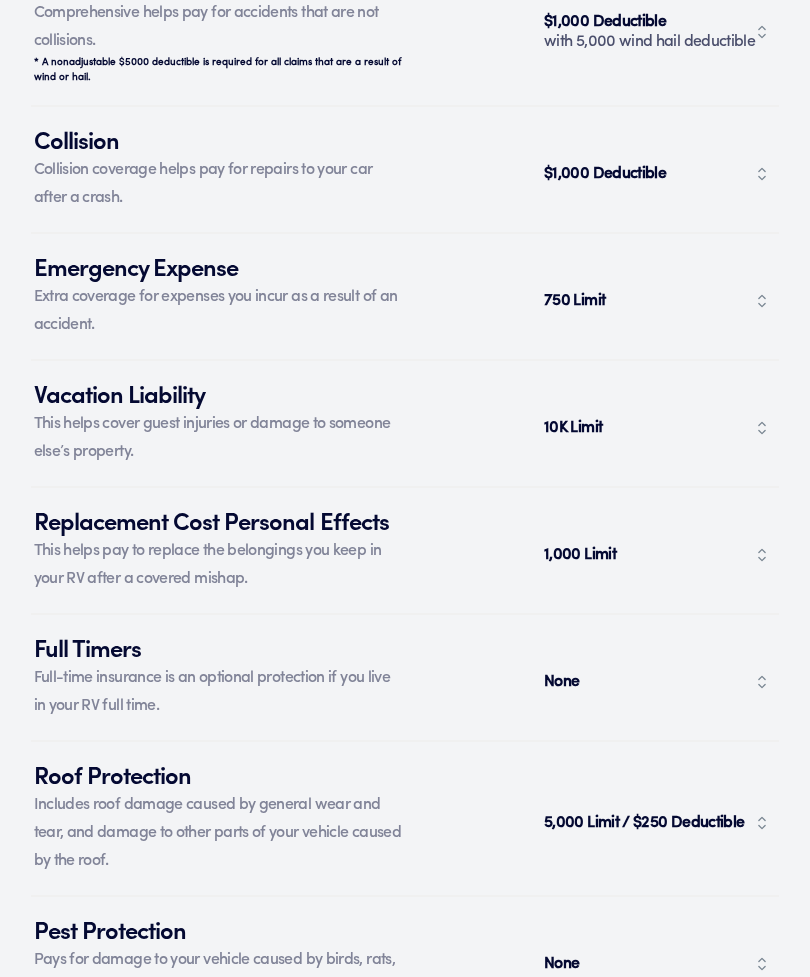 scroll, scrollTop: 8160, scrollLeft: 0, axis: vertical 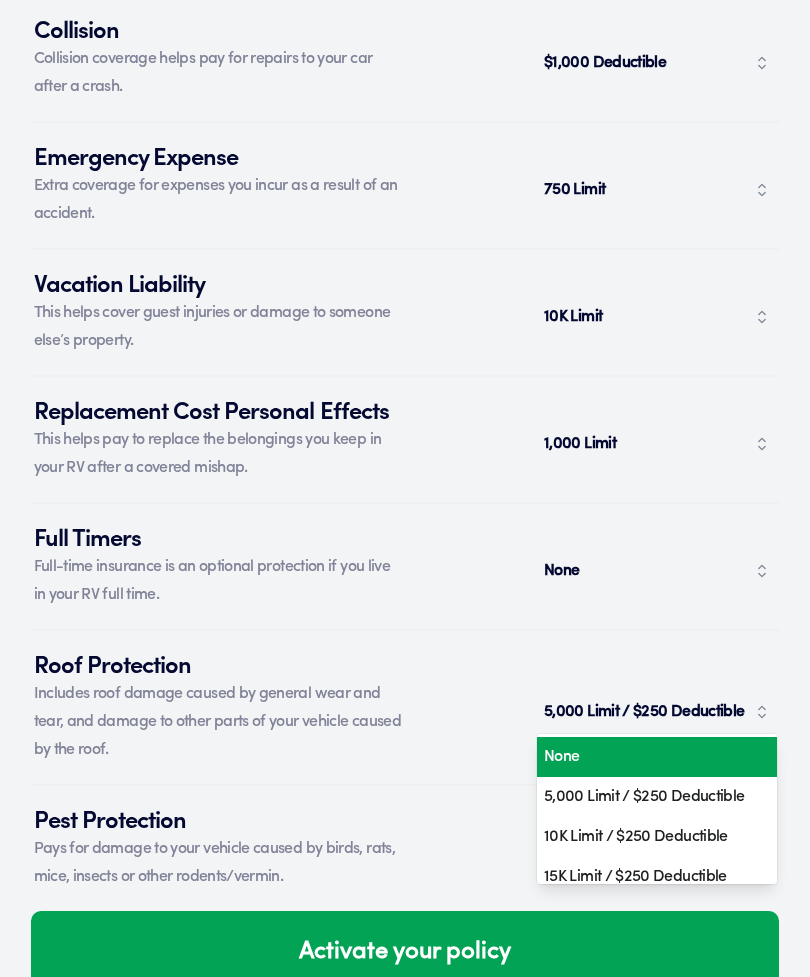click on "None" at bounding box center (649, 757) 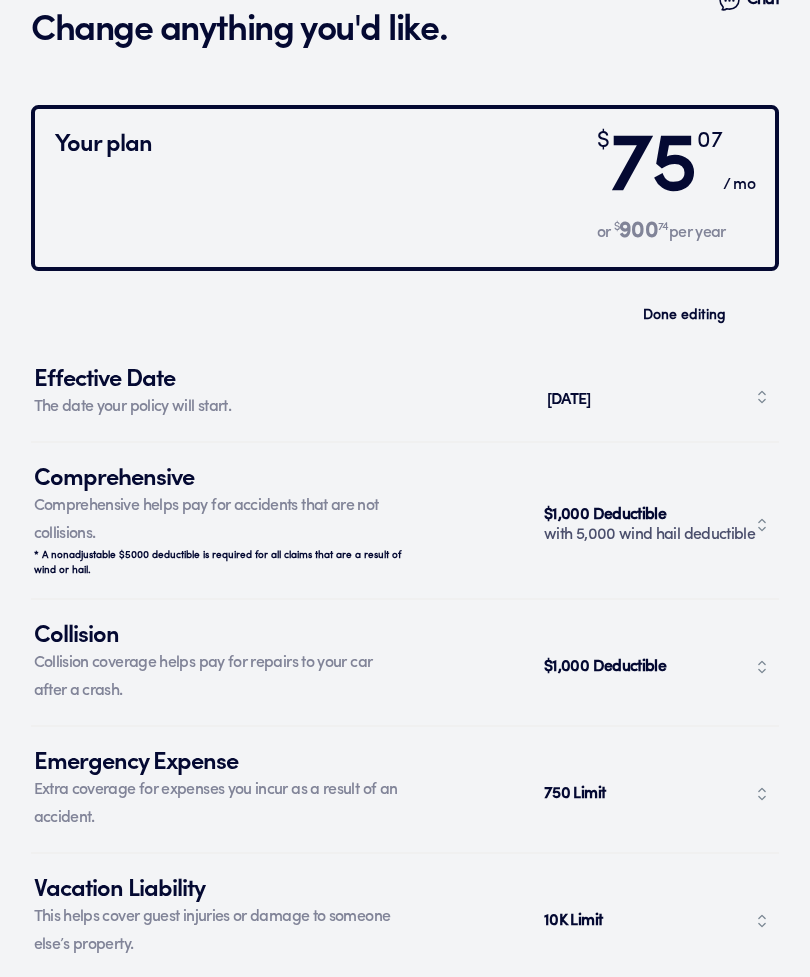 scroll, scrollTop: 7554, scrollLeft: 0, axis: vertical 